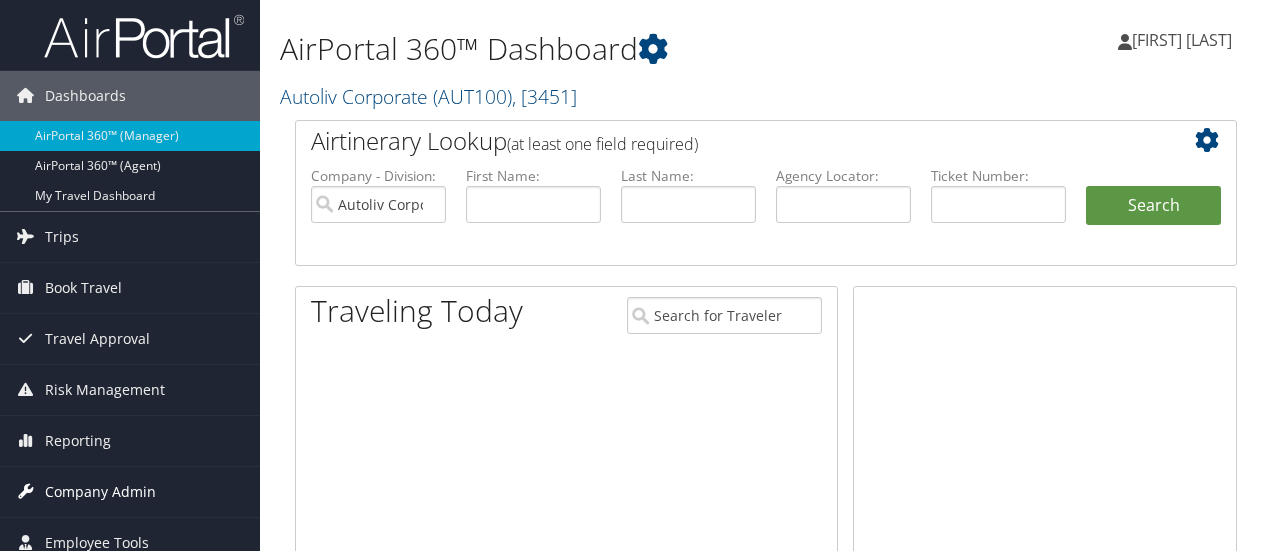 scroll, scrollTop: 0, scrollLeft: 0, axis: both 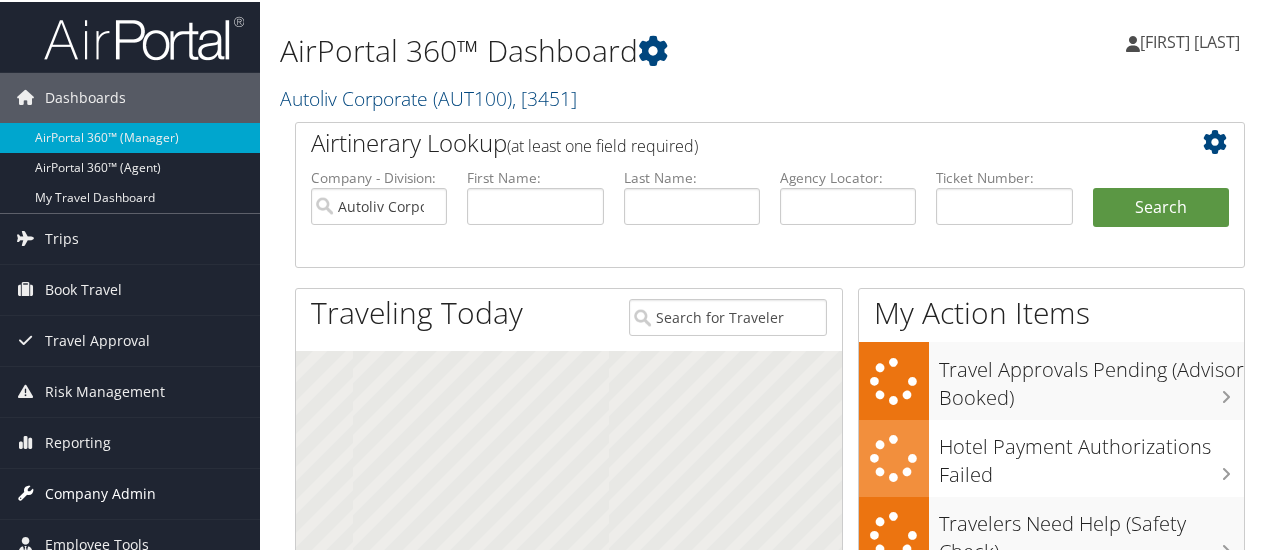 click on "Company Admin" at bounding box center [100, 492] 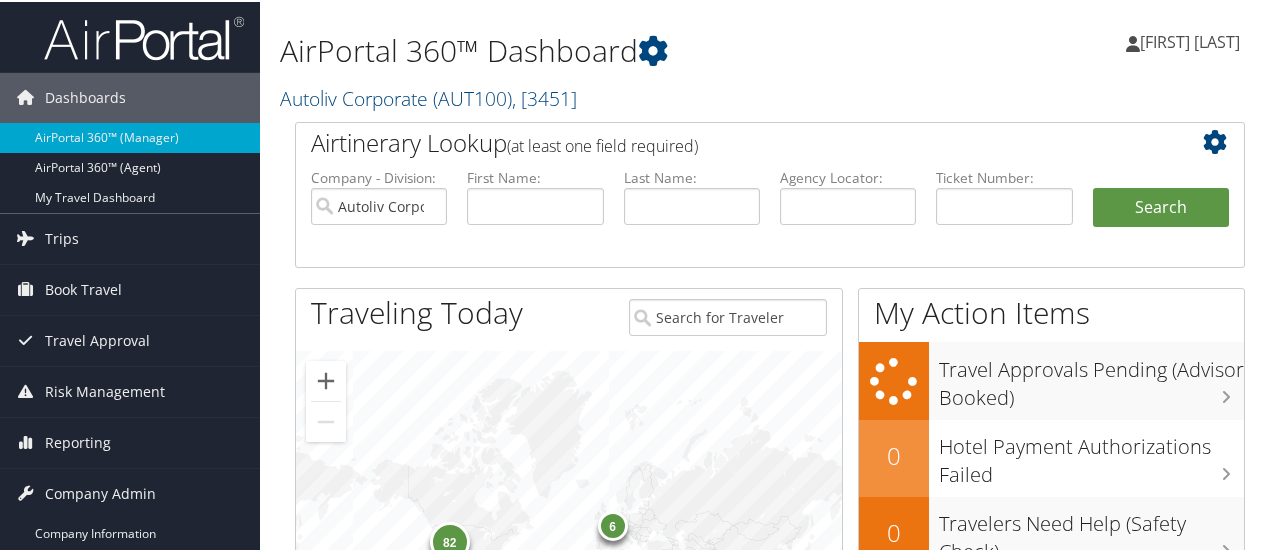 scroll, scrollTop: 521, scrollLeft: 0, axis: vertical 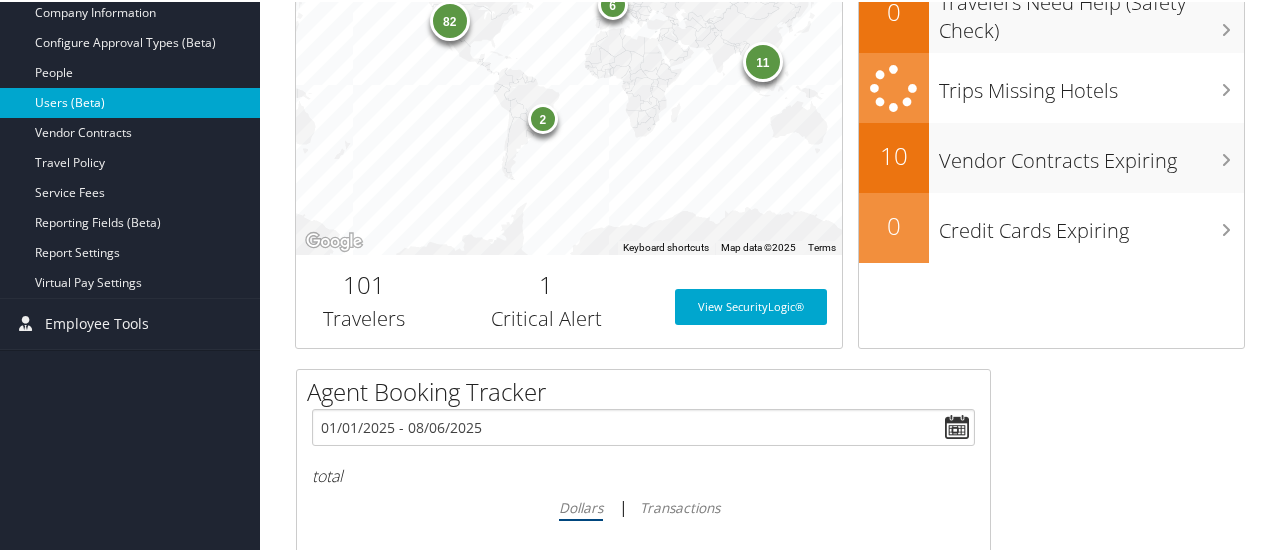 click on "Users (Beta)" at bounding box center [130, 101] 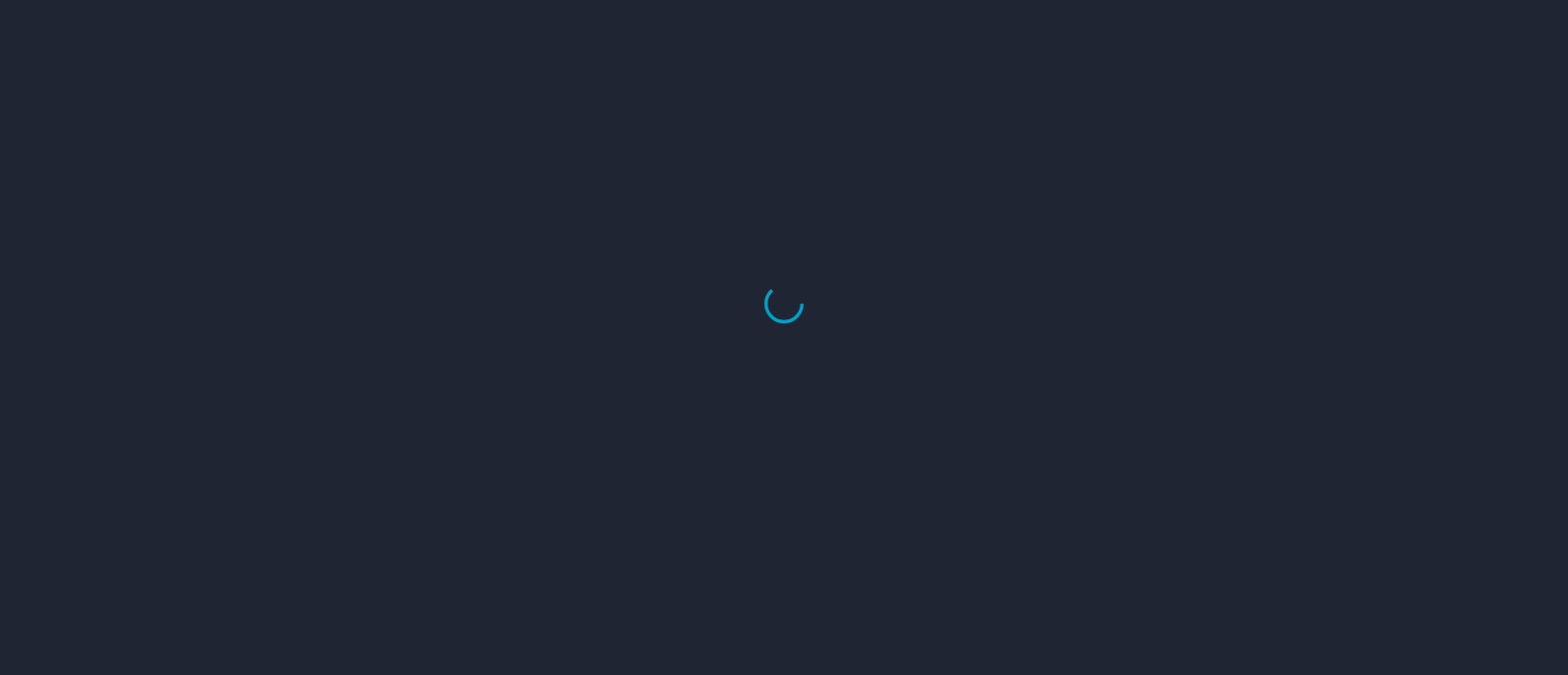 scroll, scrollTop: 0, scrollLeft: 0, axis: both 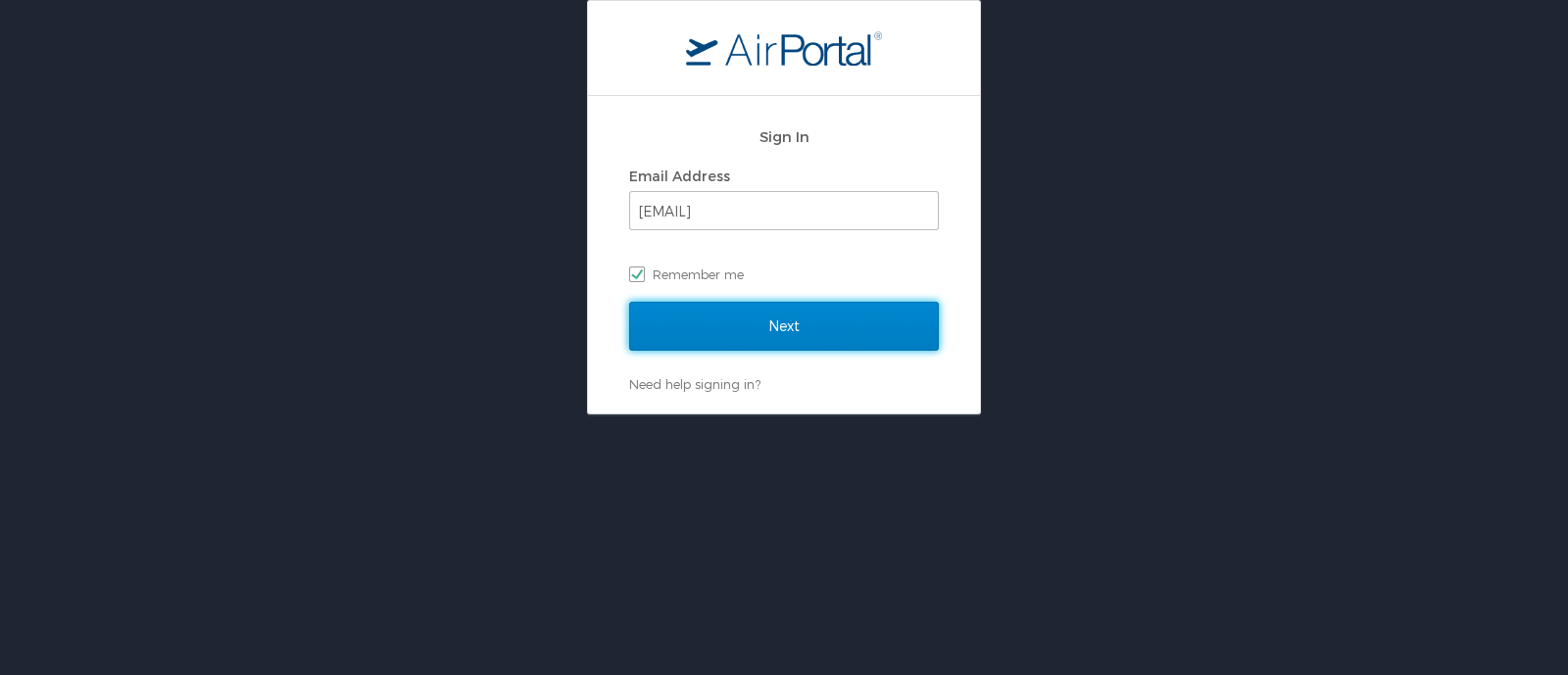 click on "Next" at bounding box center (784, 326) 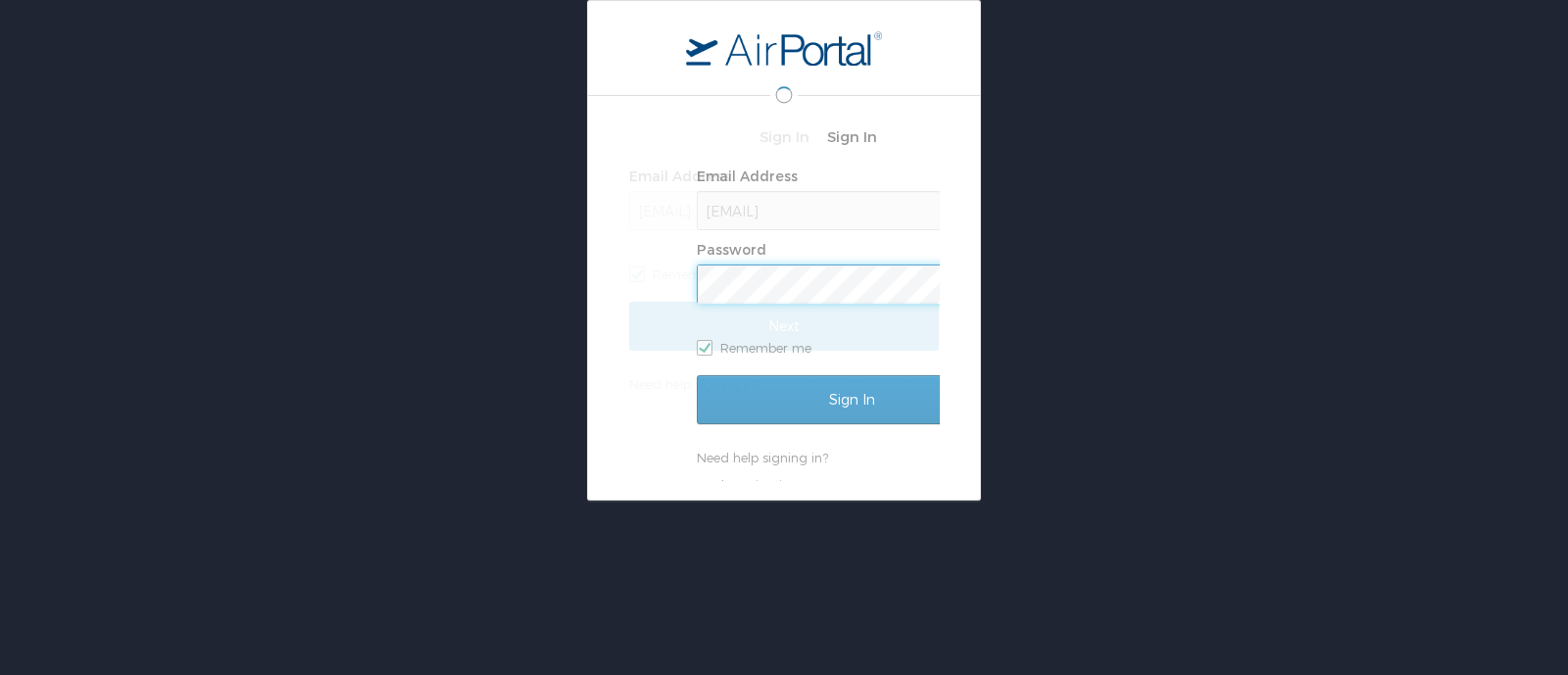 scroll, scrollTop: 0, scrollLeft: 0, axis: both 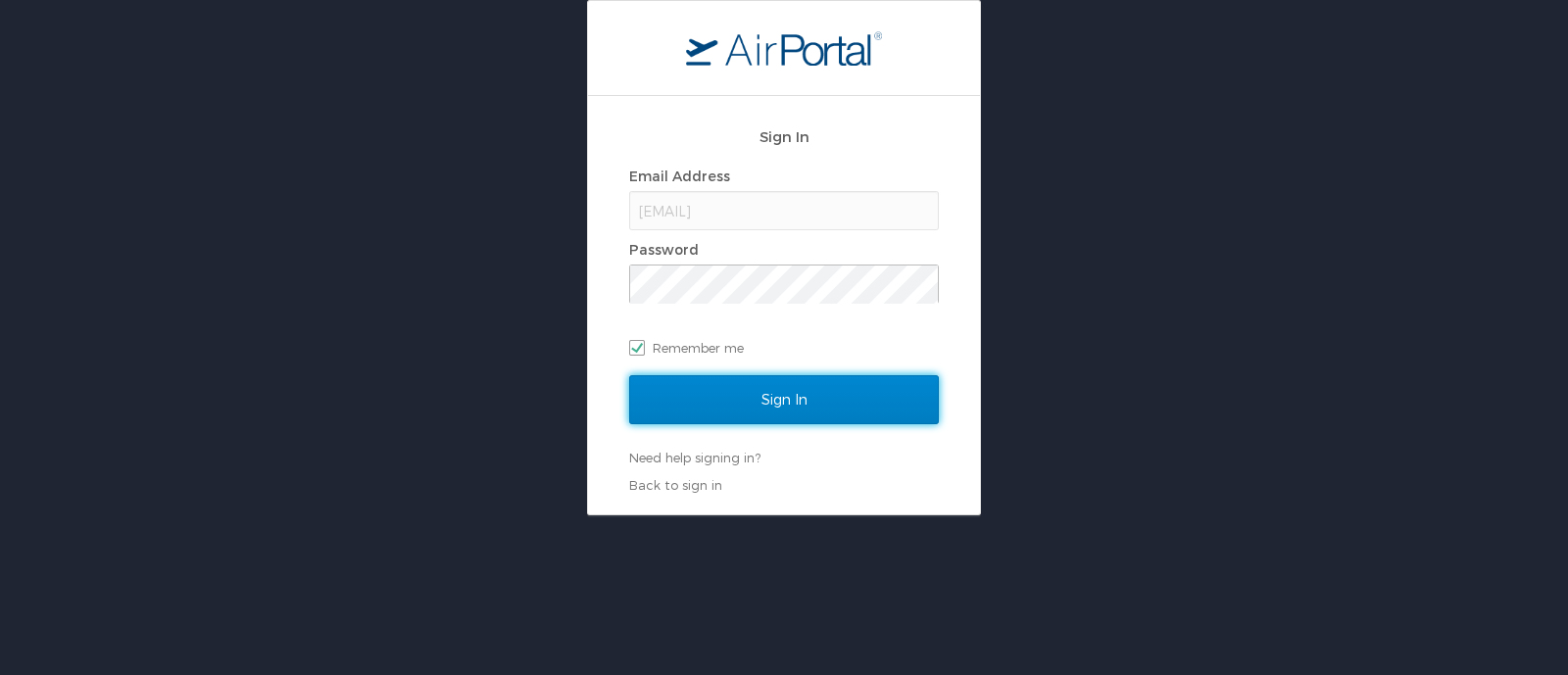 click on "Sign In" at bounding box center [784, 400] 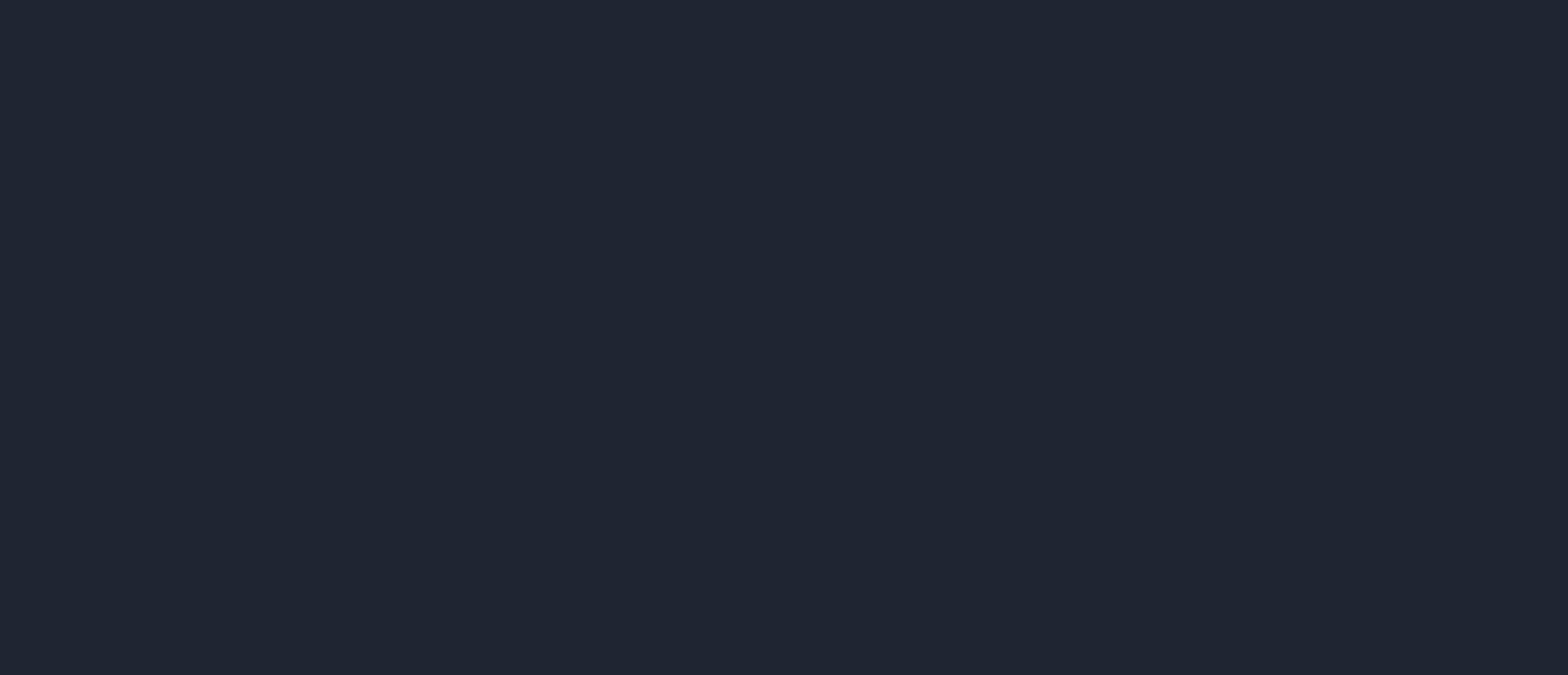 scroll, scrollTop: 0, scrollLeft: 0, axis: both 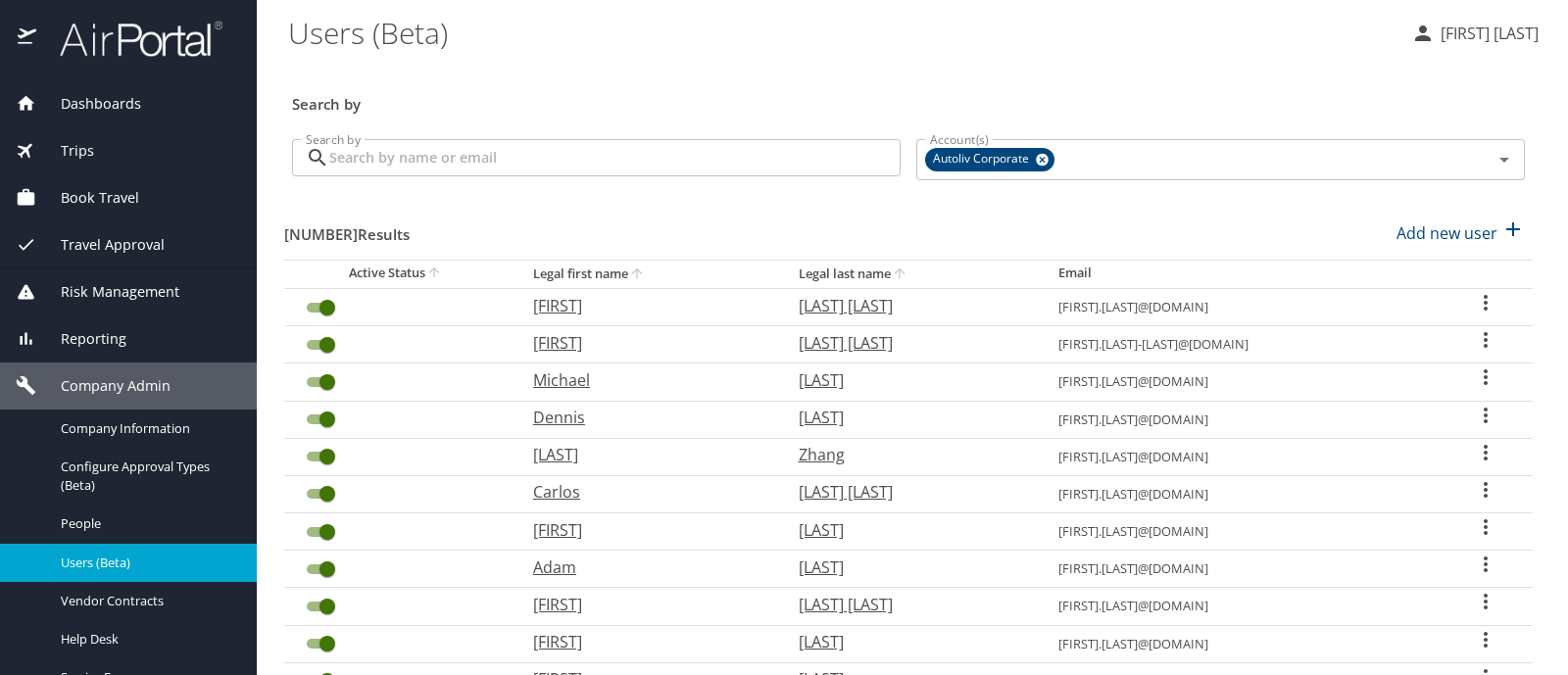 click on "Search by" at bounding box center [614, 158] 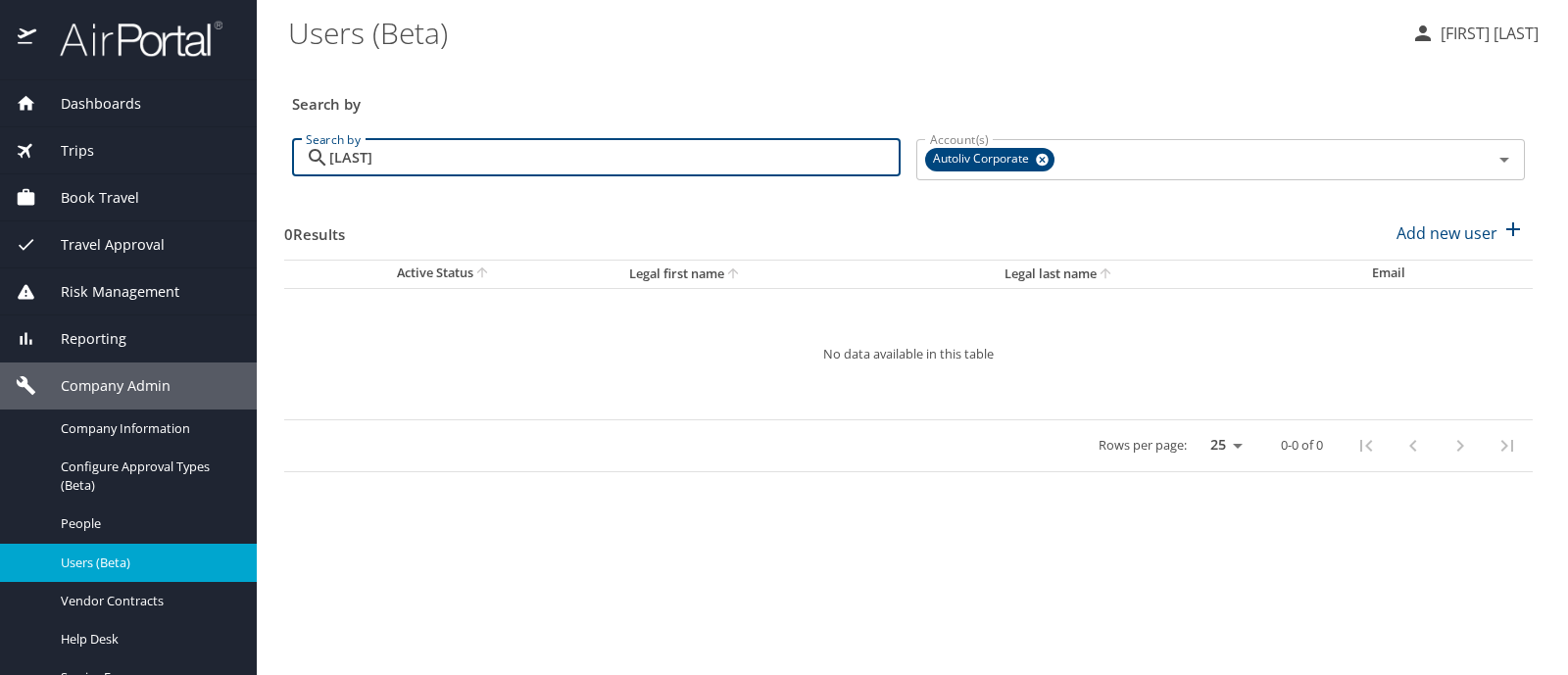 click on "[LAST]" at bounding box center (614, 158) 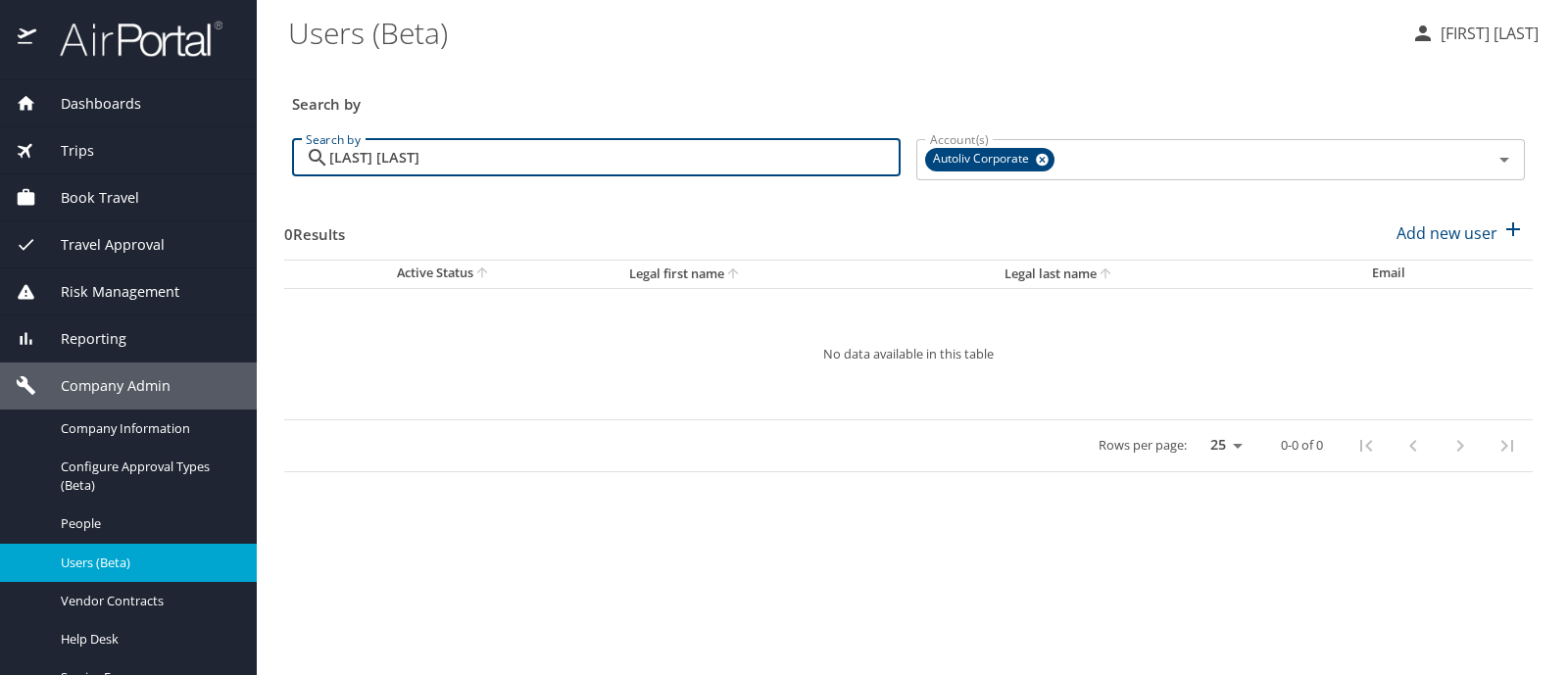 type on "[LAST] [LAST]" 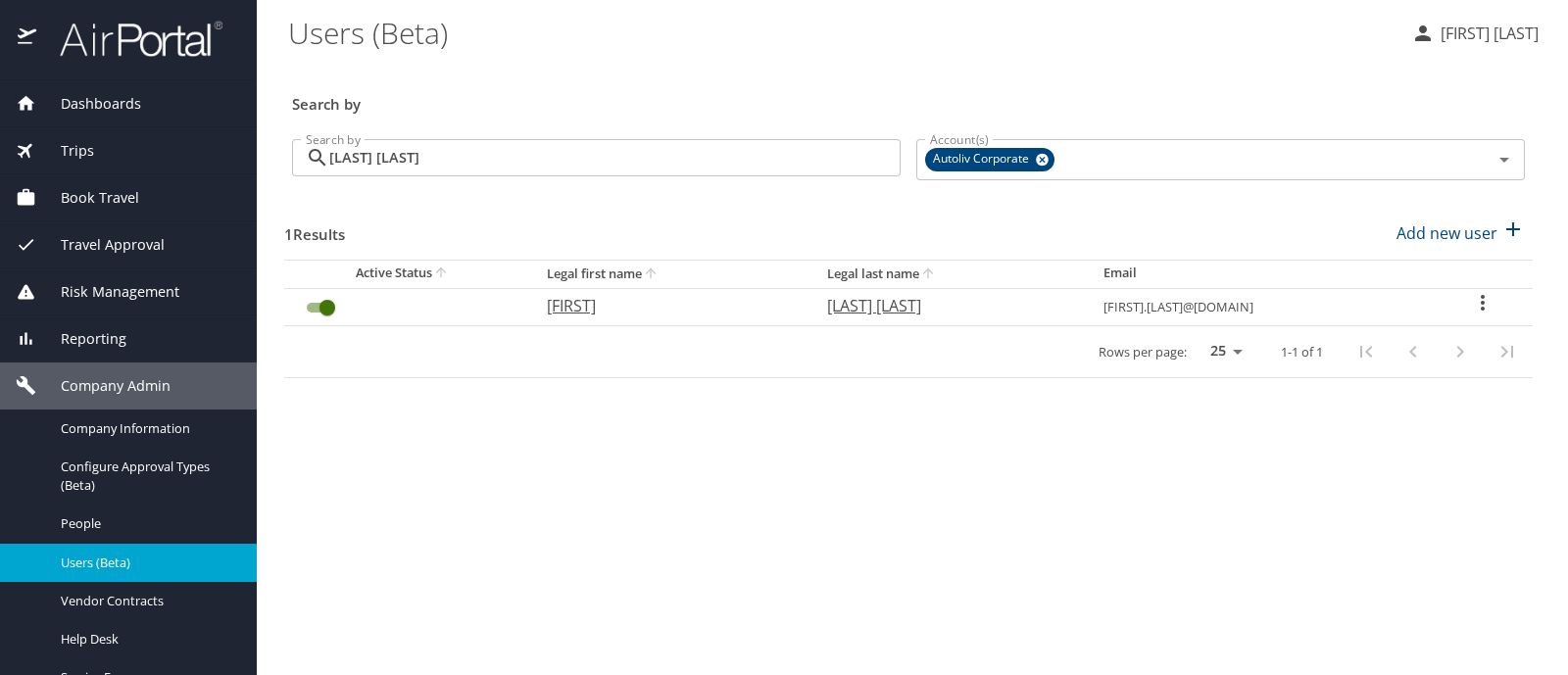 click 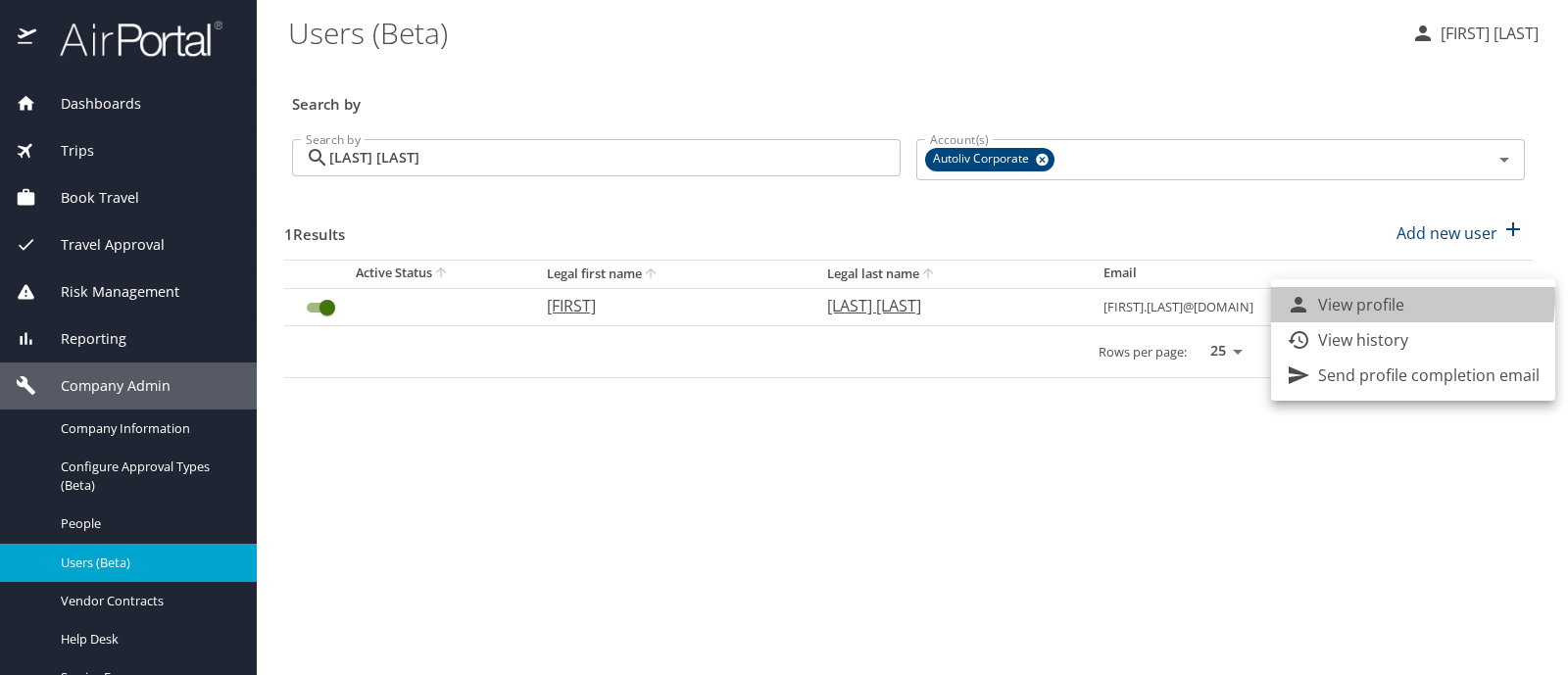 click on "View profile" at bounding box center [1361, 305] 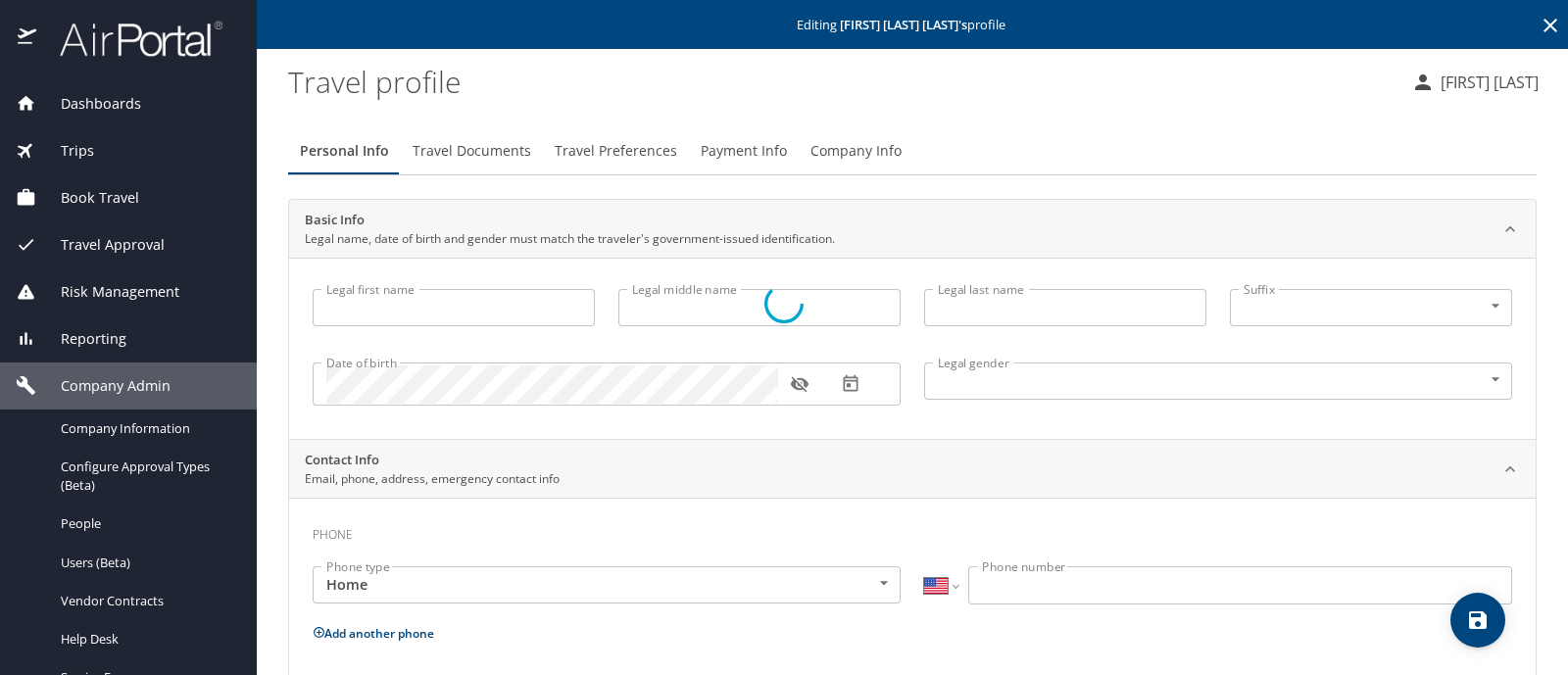 type on "[FIRST]" 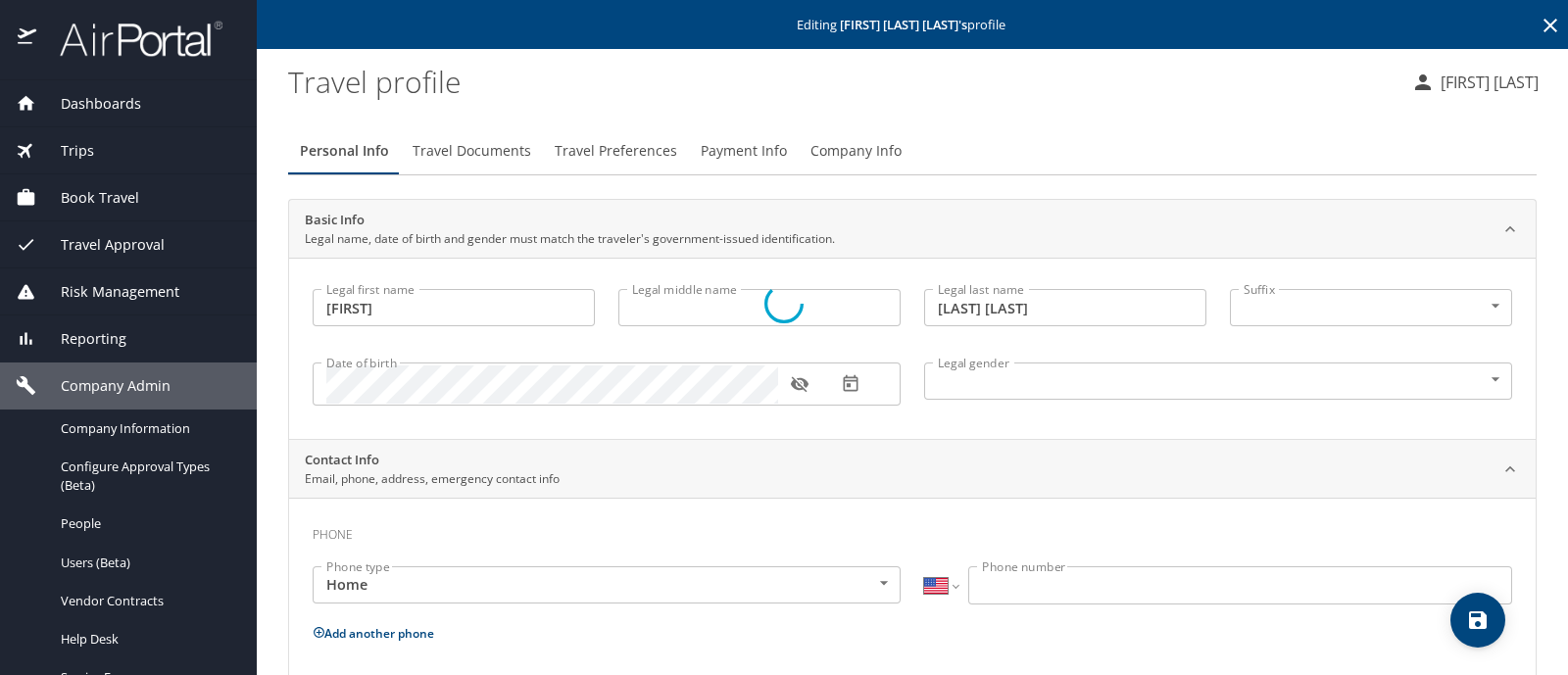 select on "MX" 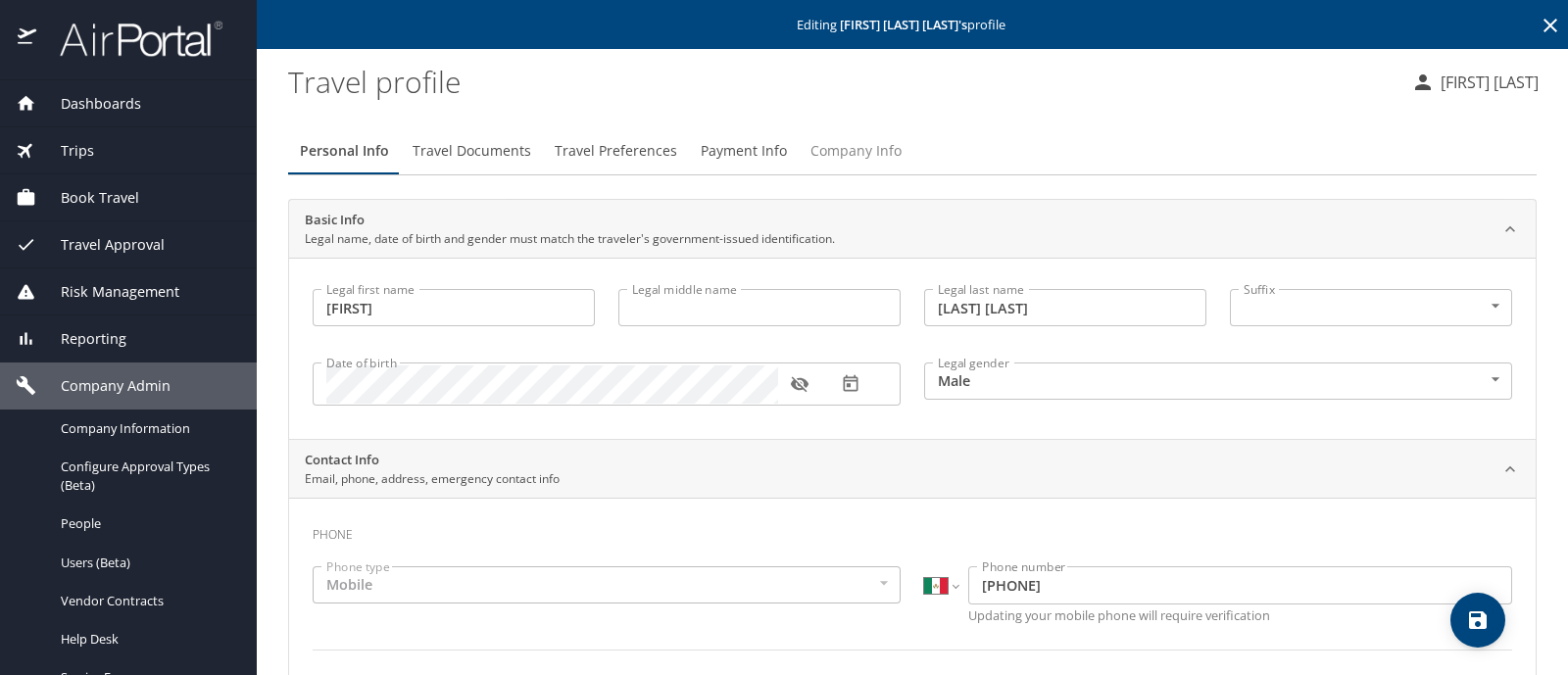 click on "Company Info" at bounding box center [856, 151] 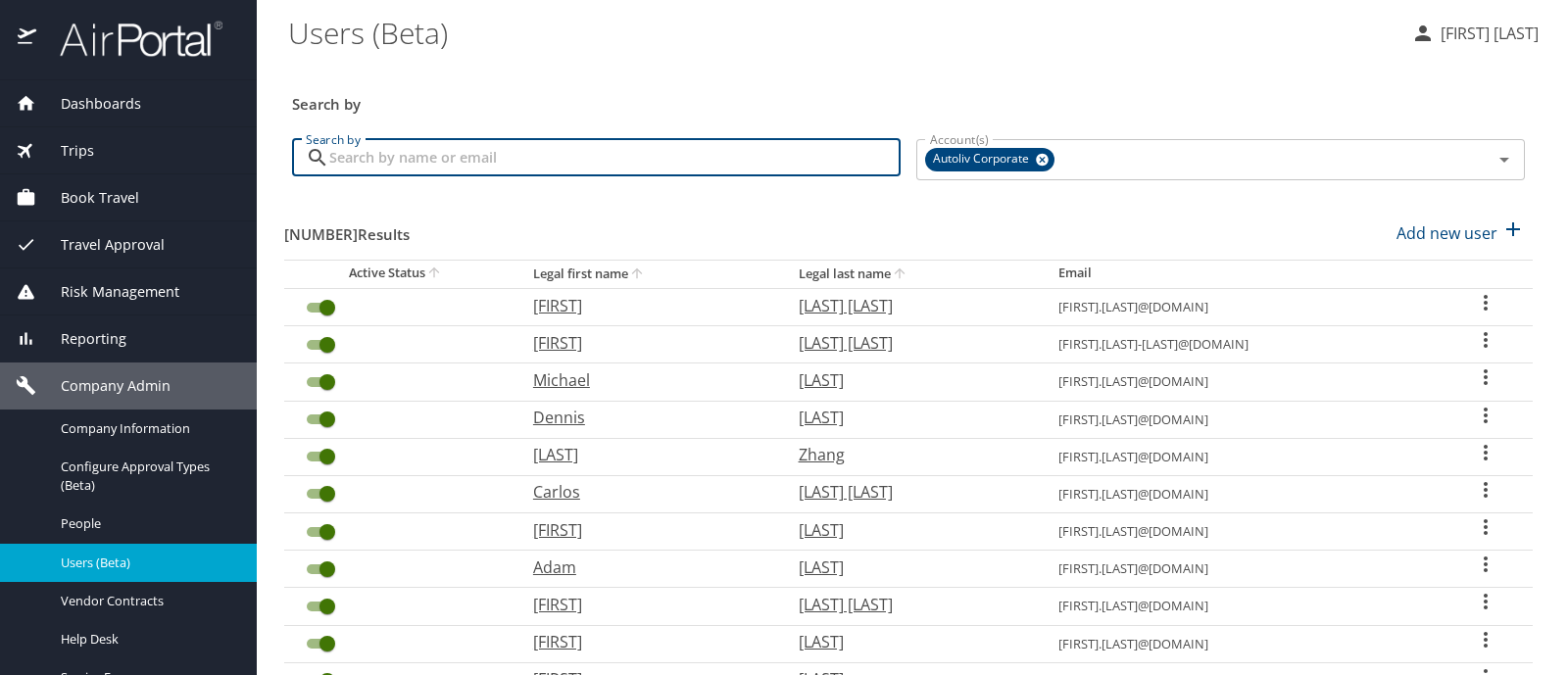 click on "Search by" at bounding box center [614, 158] 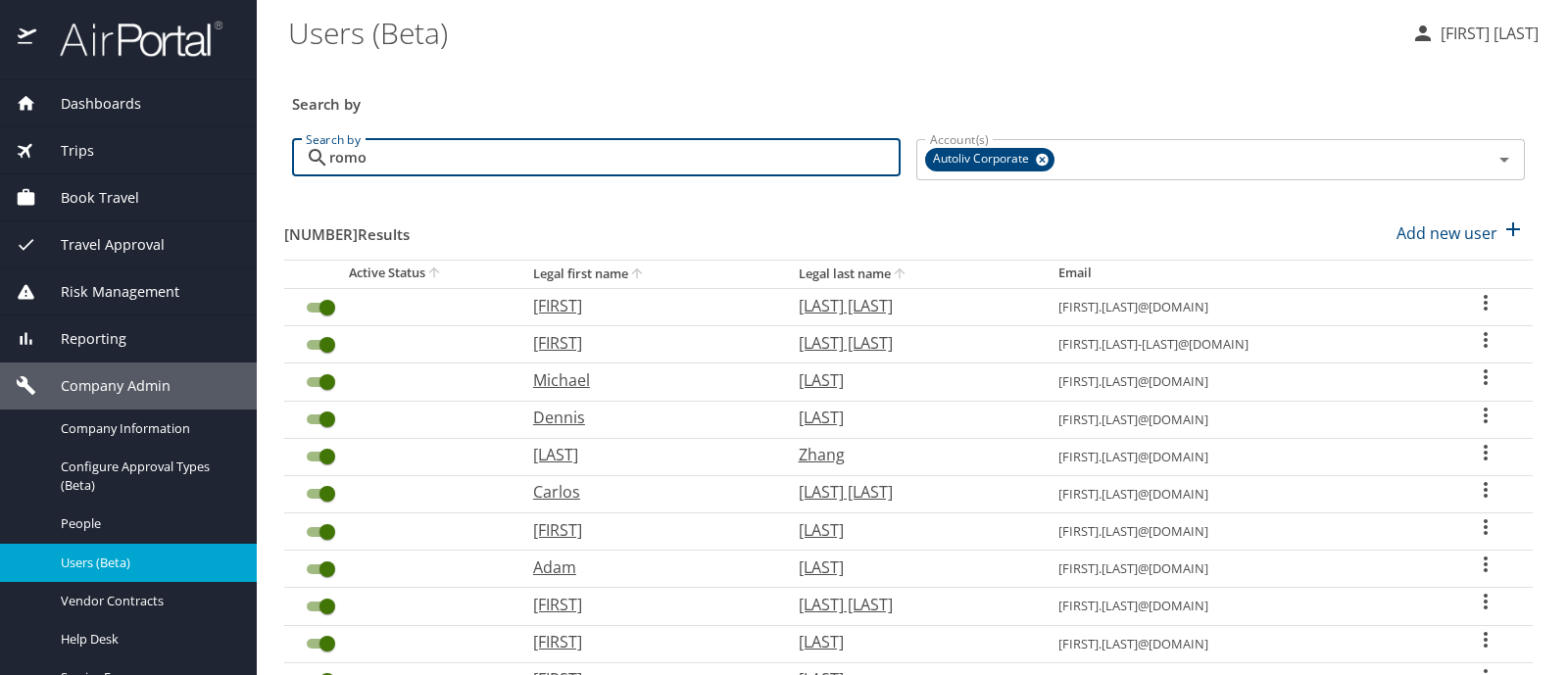 type on "romo" 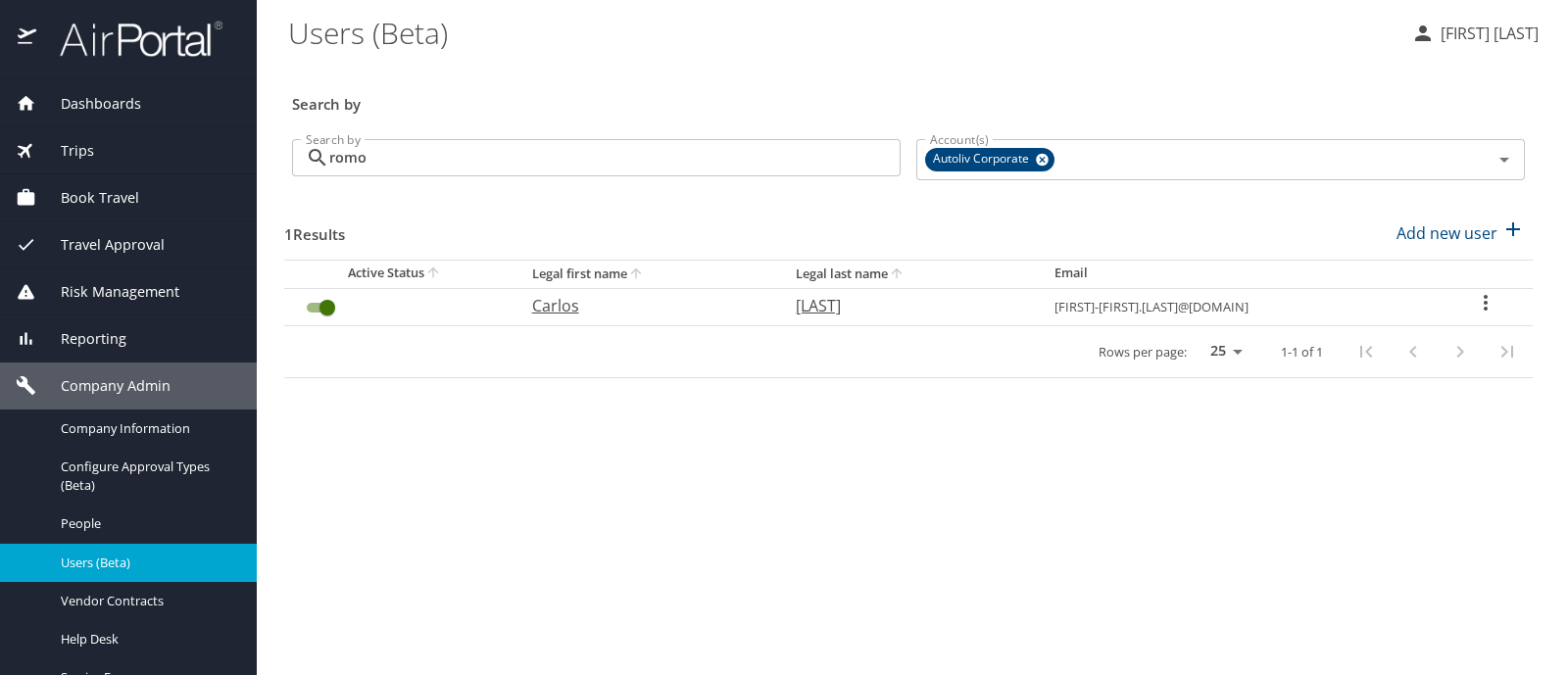 click 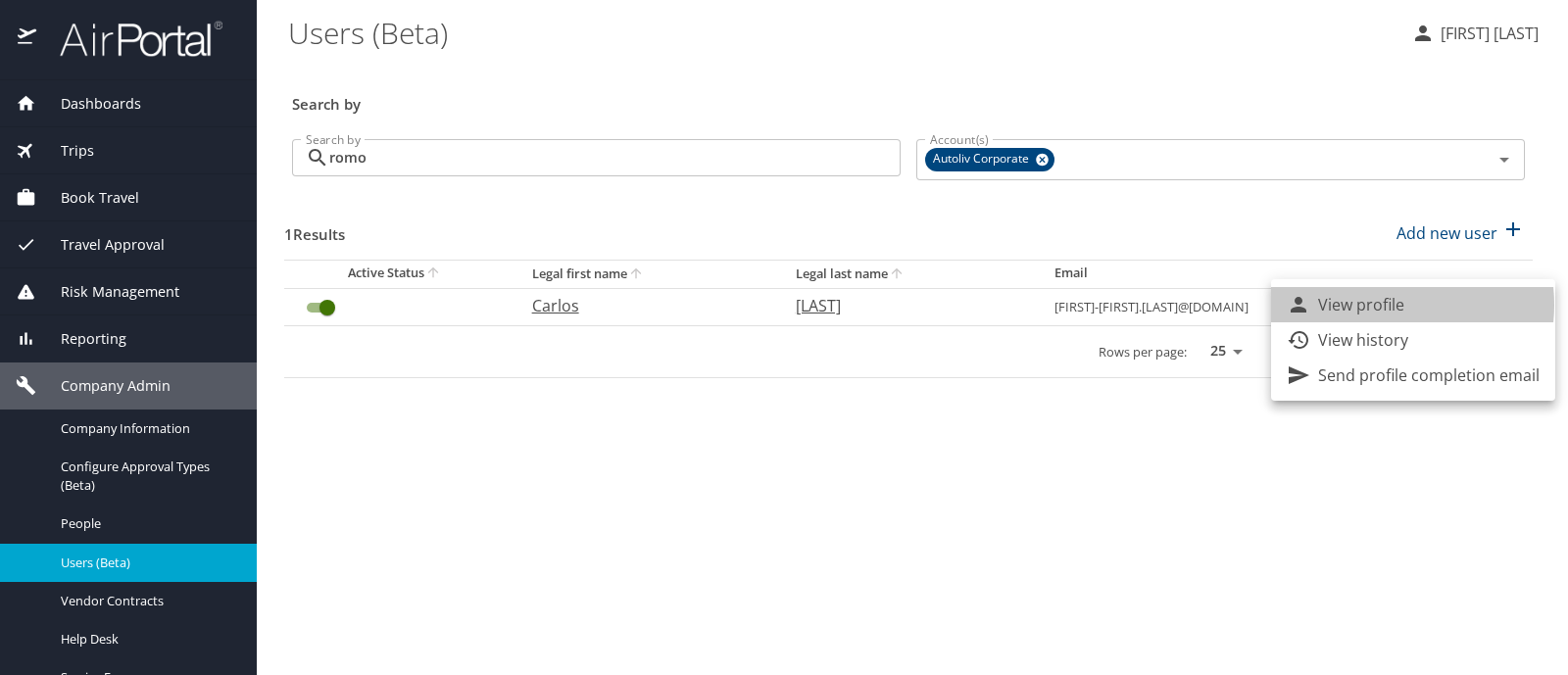 click on "View profile" at bounding box center [1361, 305] 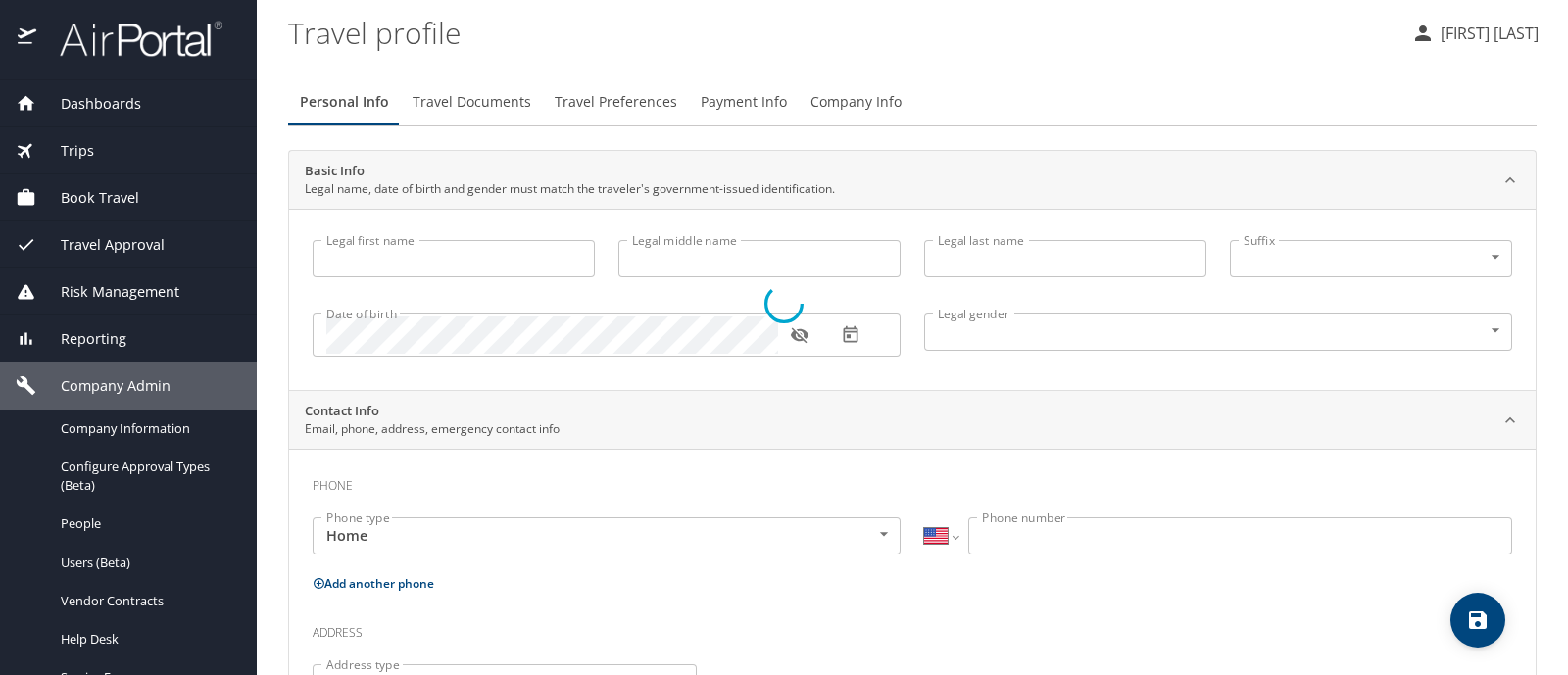 type on "Carlos" 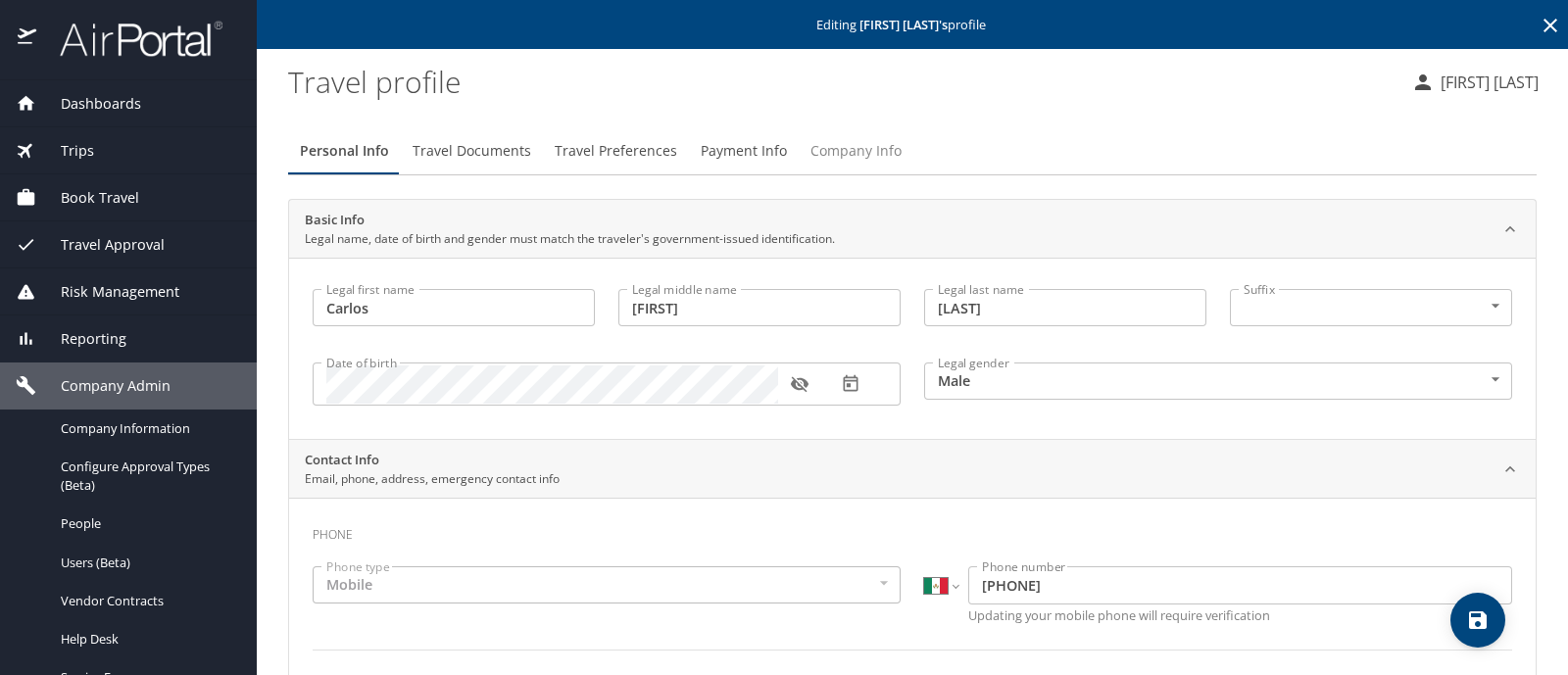 click on "Company Info" at bounding box center (856, 151) 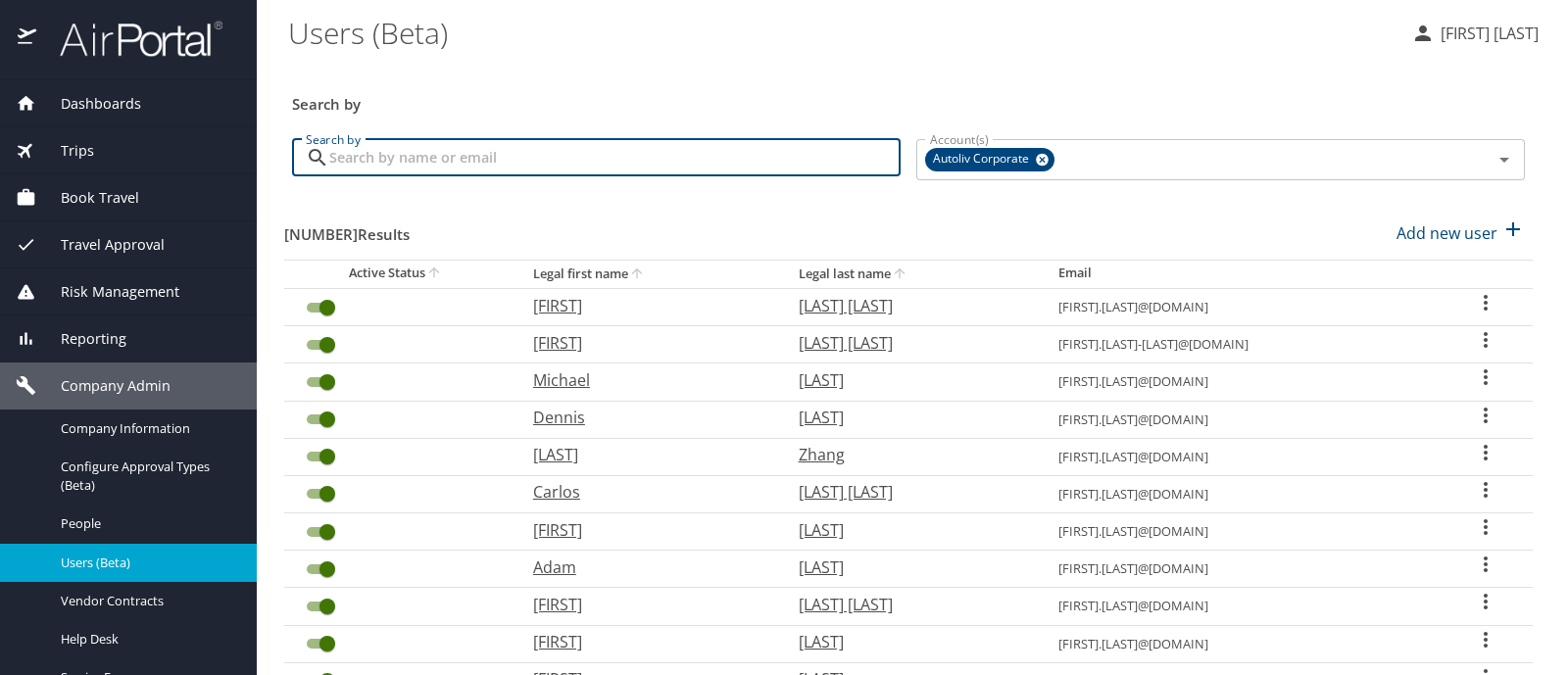 click on "Search by" at bounding box center [614, 158] 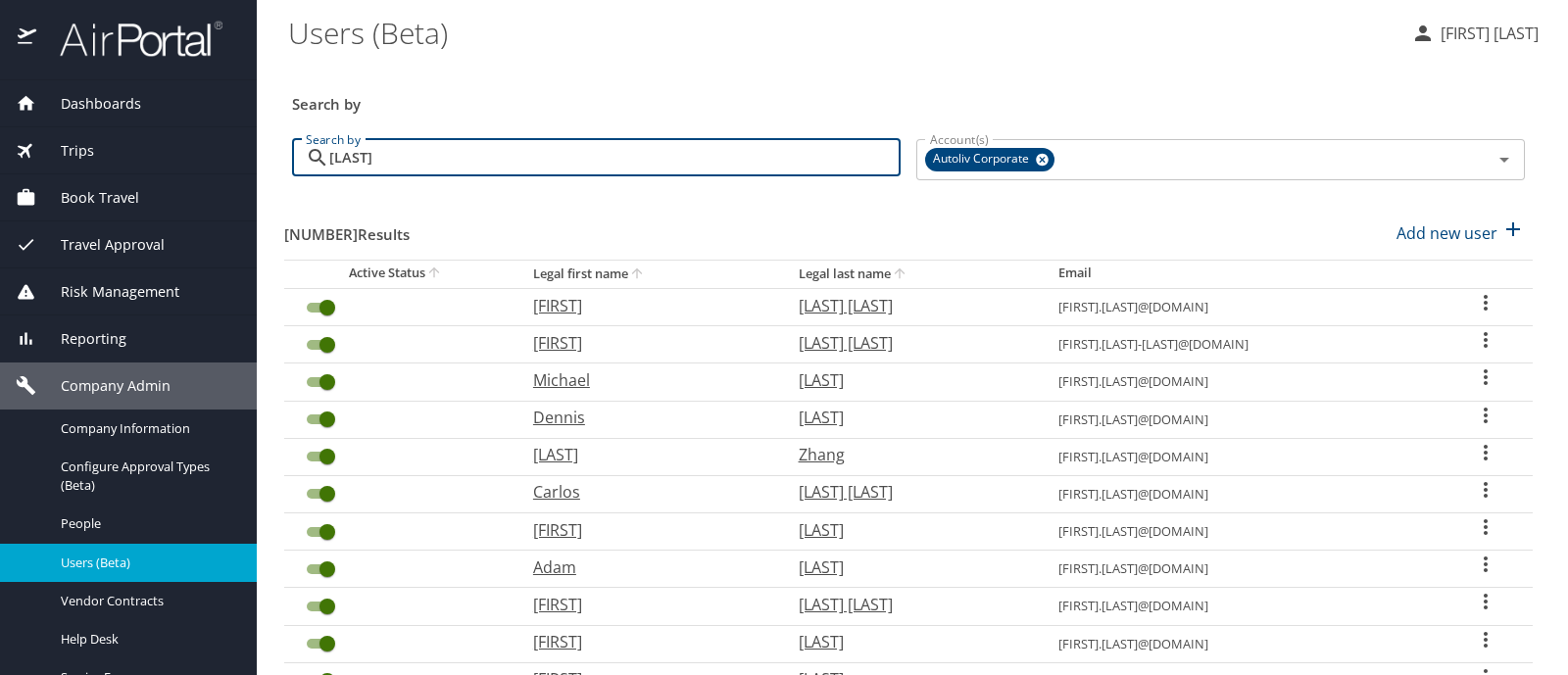 type on "[LAST]" 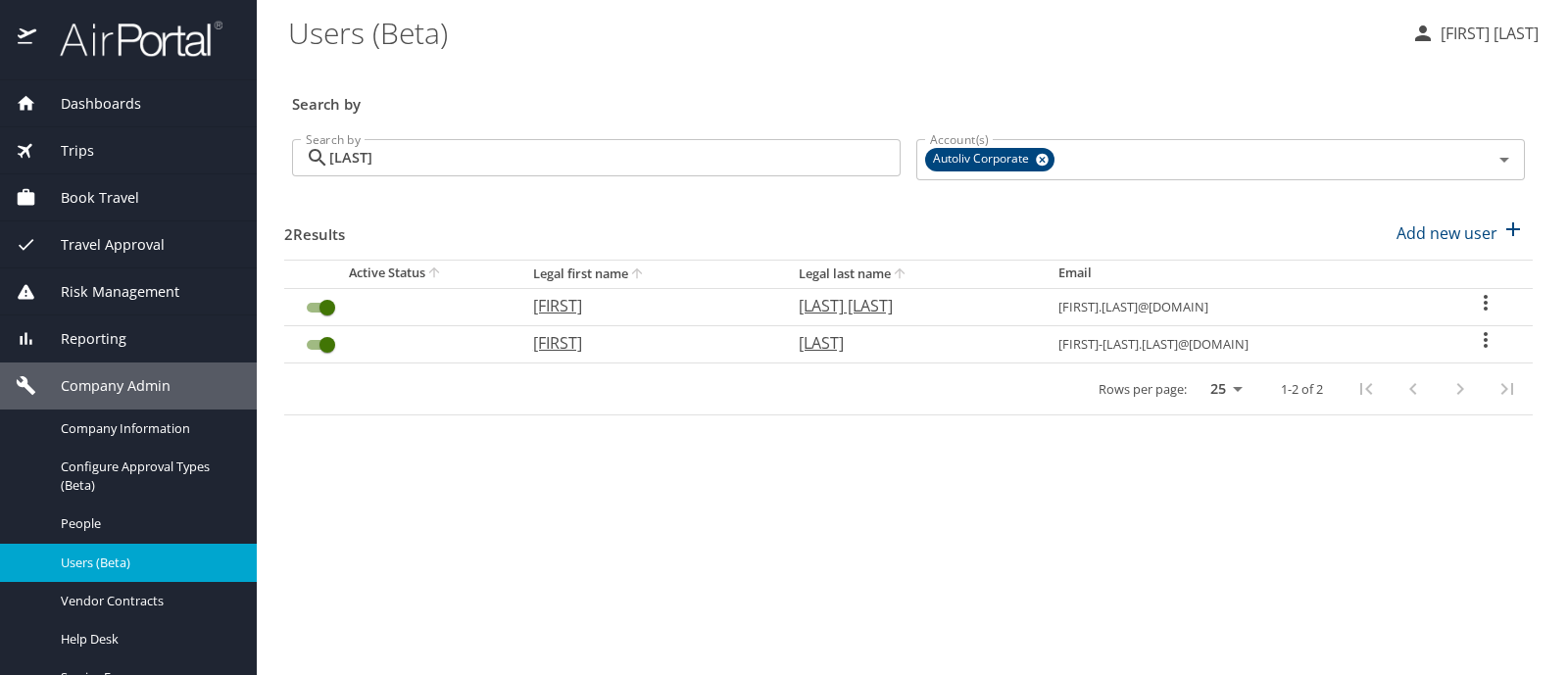 click 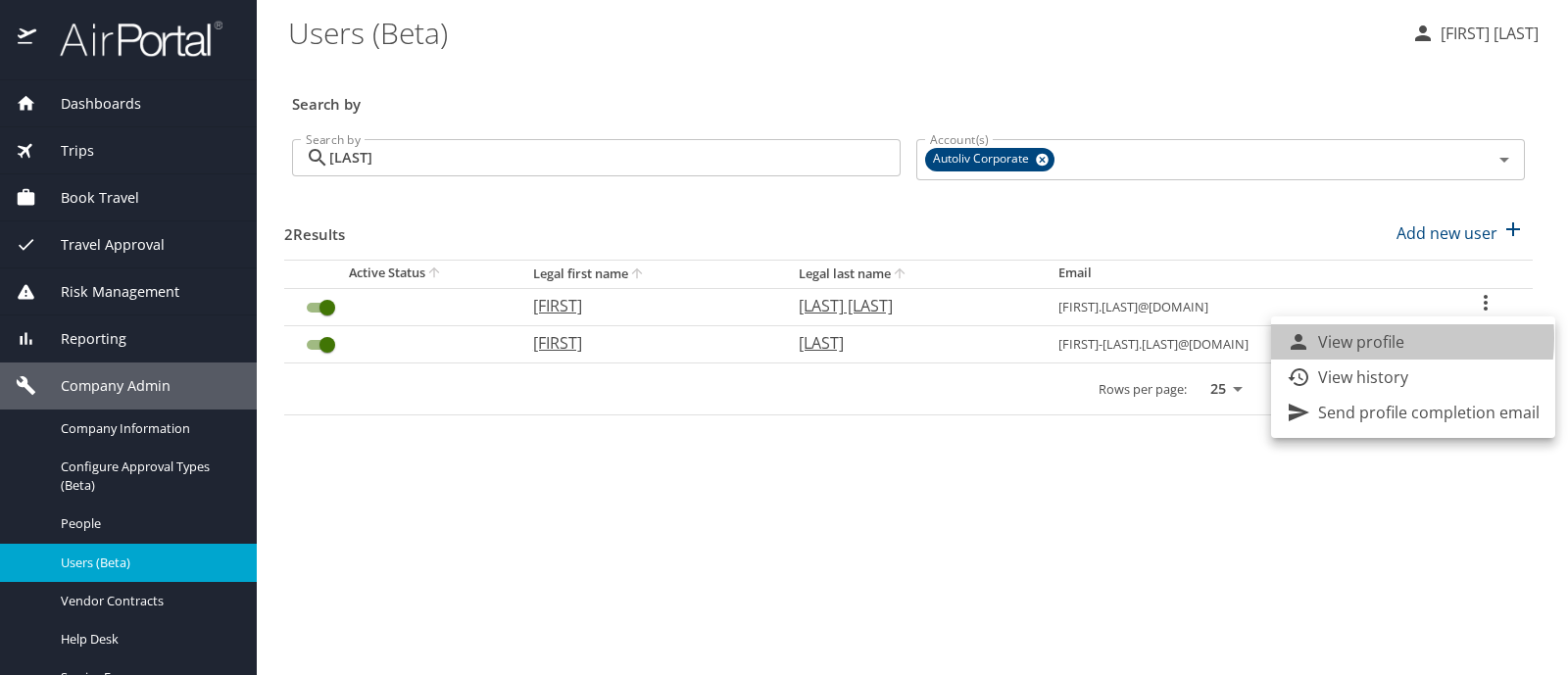 click on "View profile" at bounding box center (1361, 342) 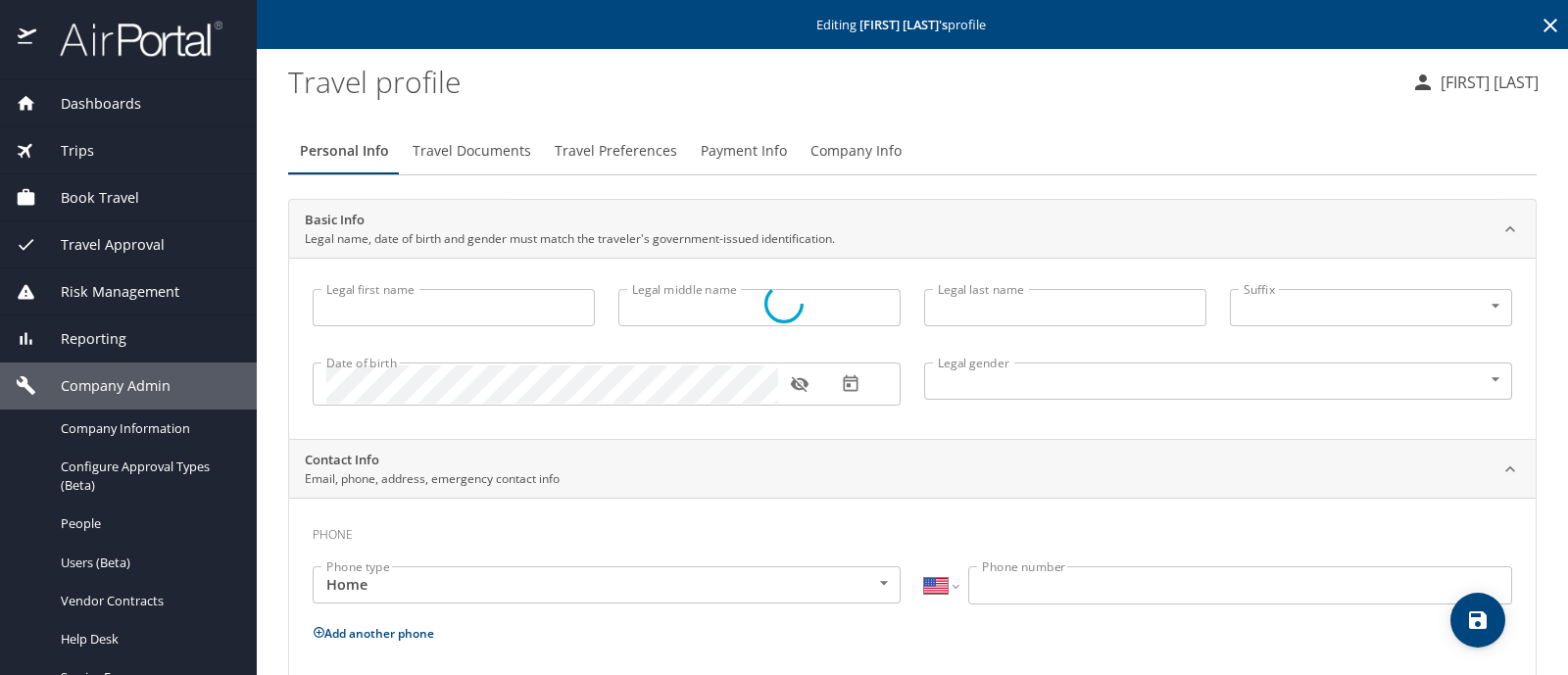 type on "[FIRST]" 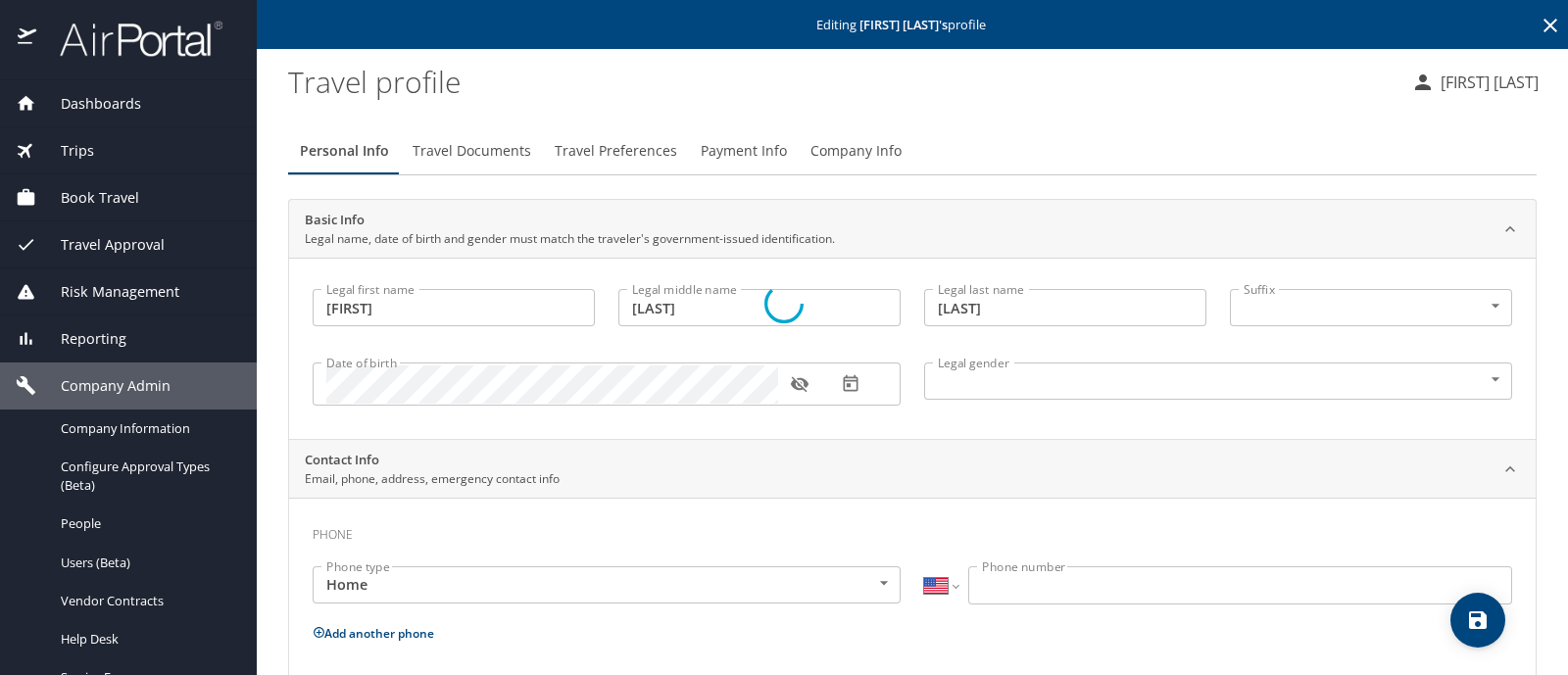 select on "MX" 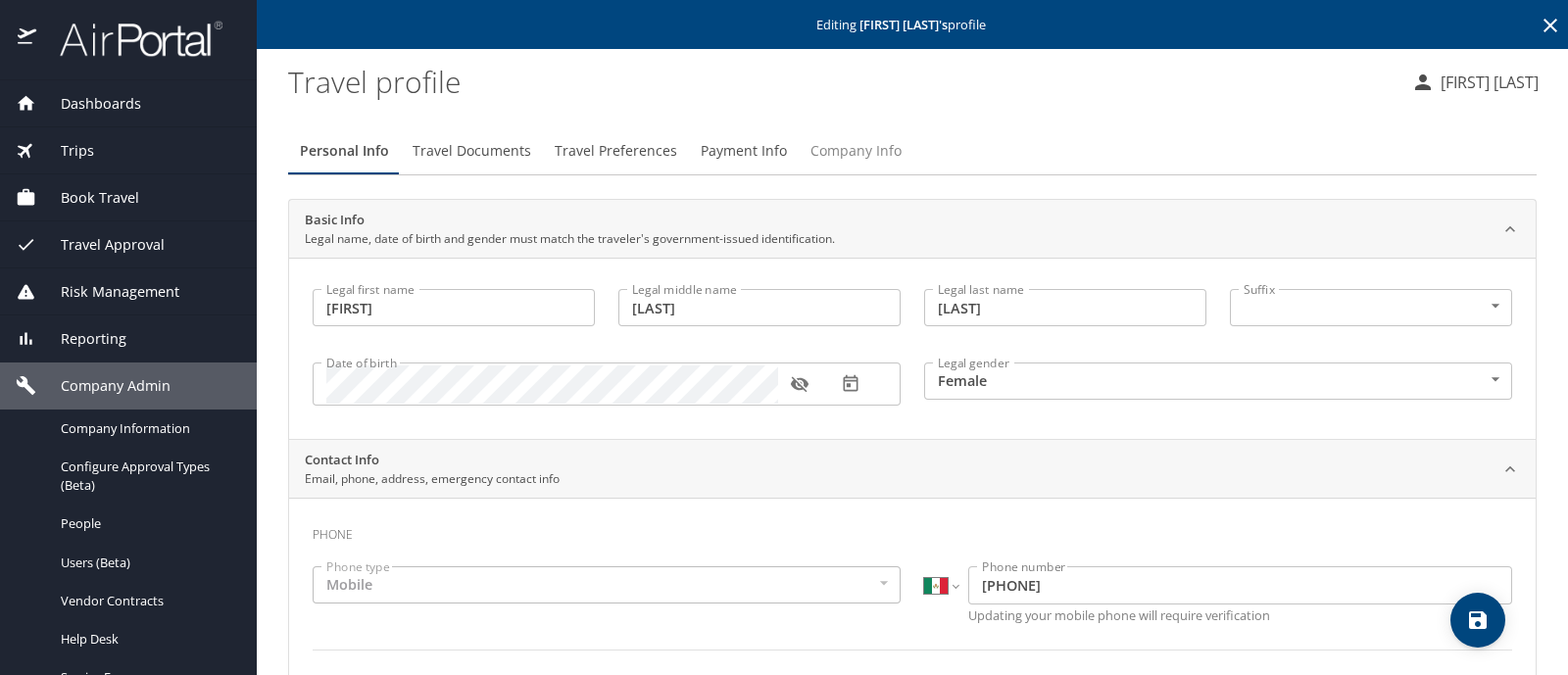 click on "Company Info" at bounding box center (856, 151) 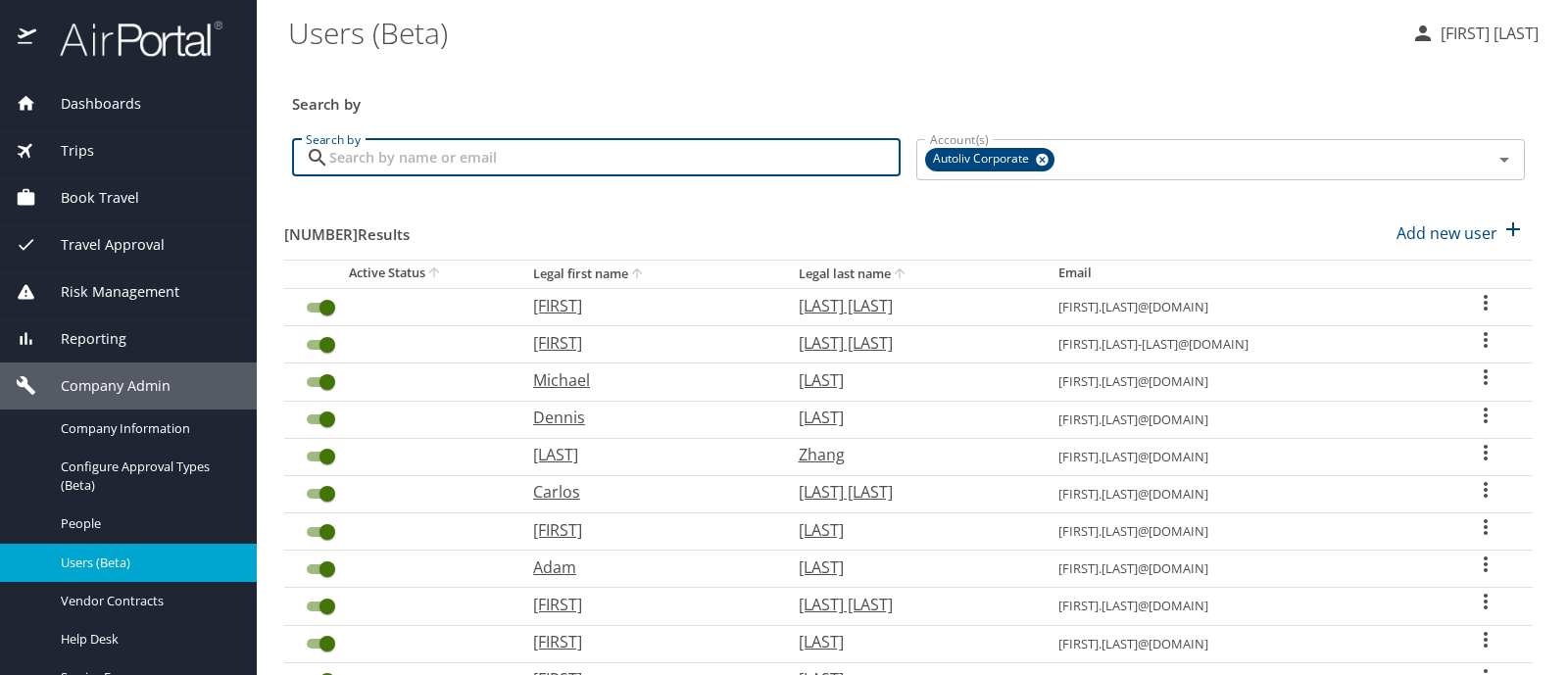 click on "Search by" at bounding box center [614, 158] 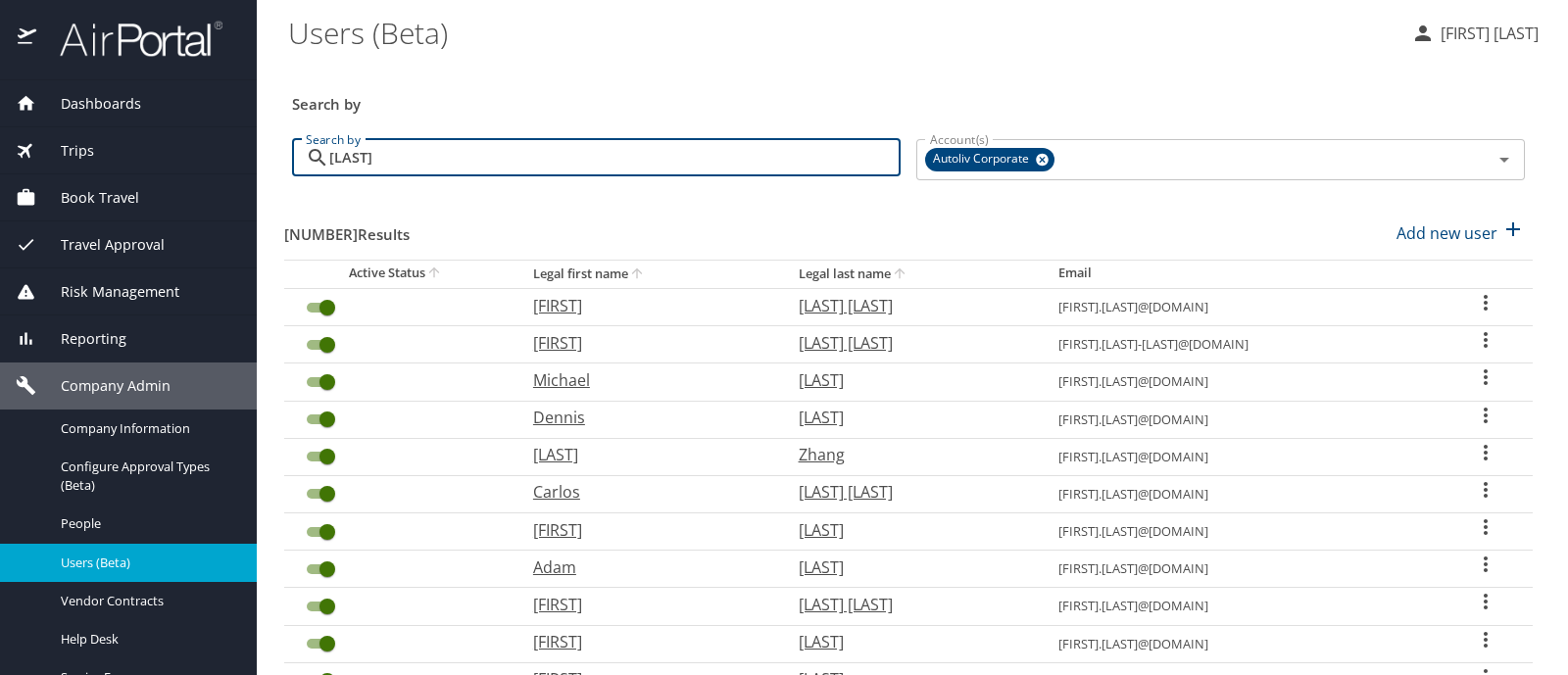type on "[LAST]" 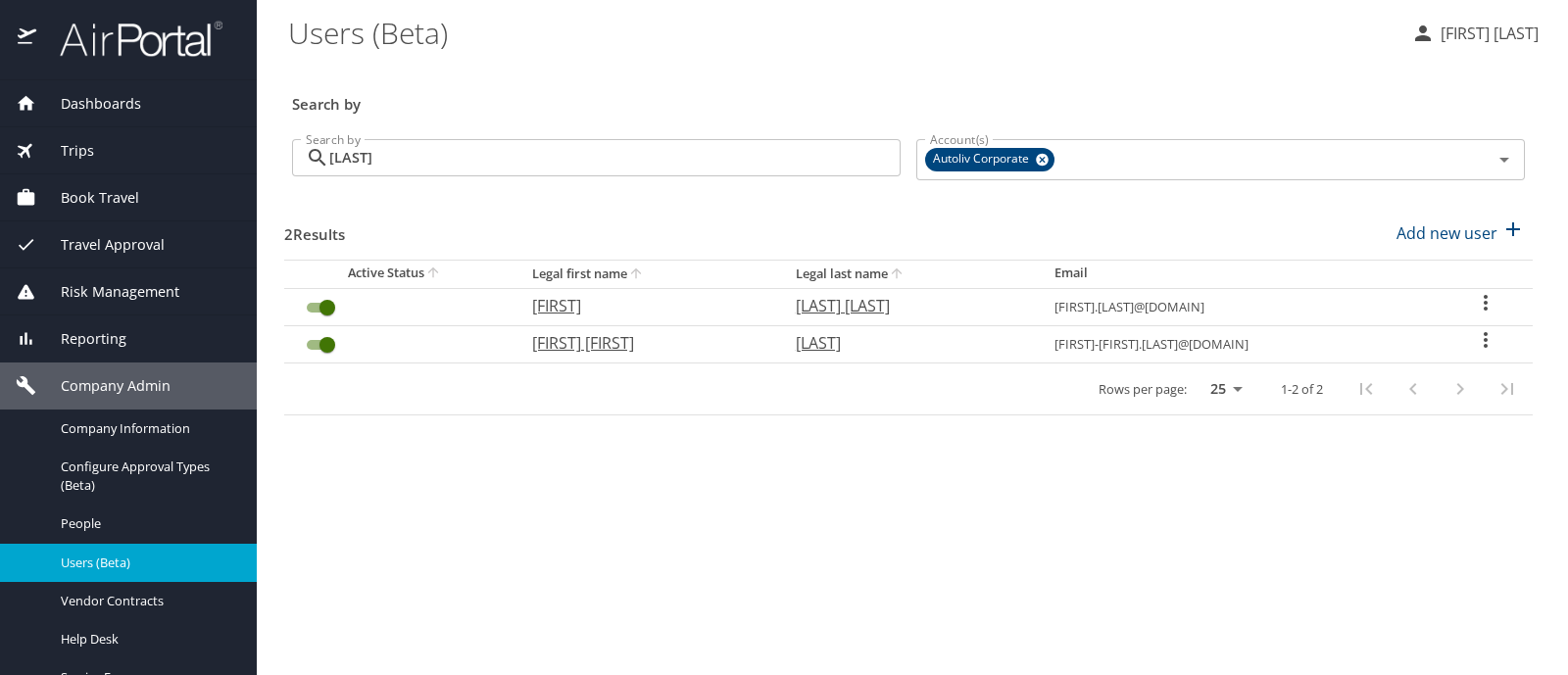 click 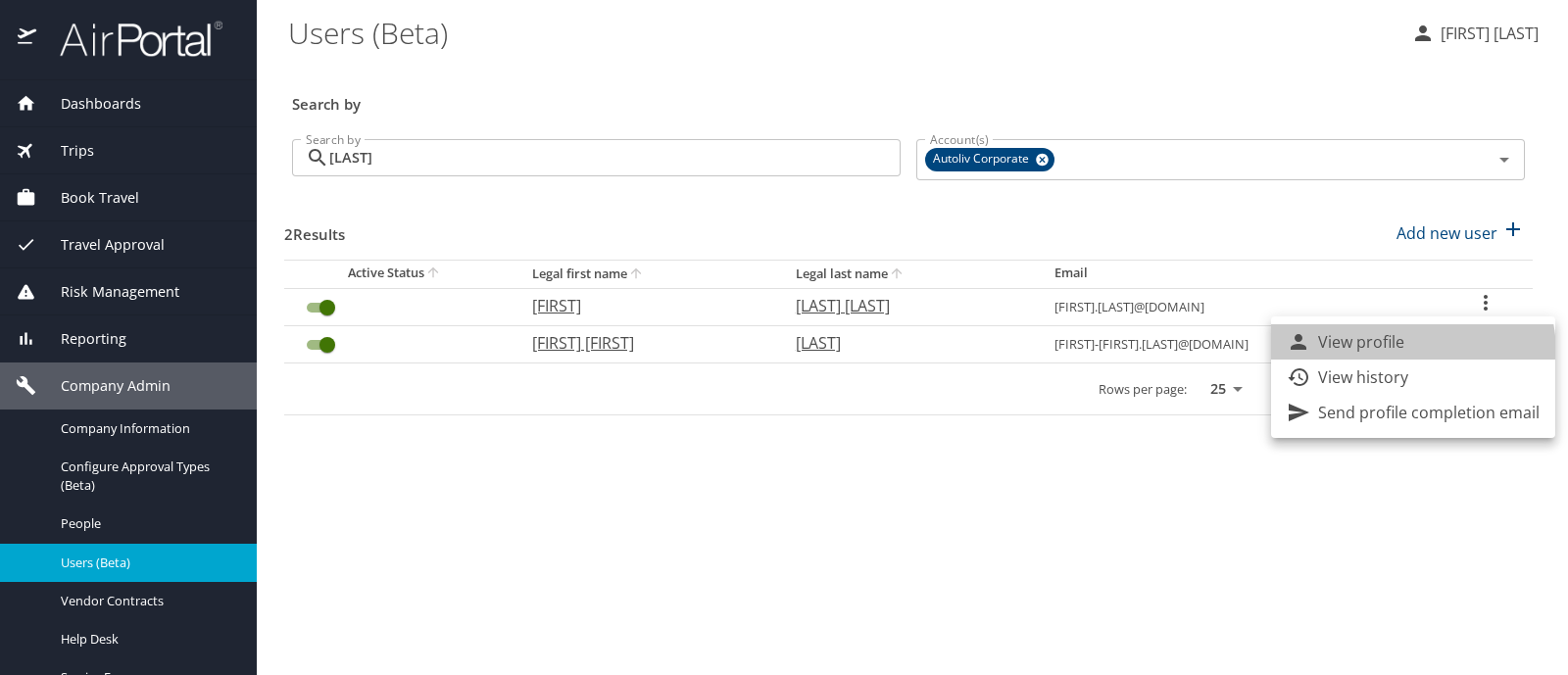 click on "View profile" at bounding box center (1413, 342) 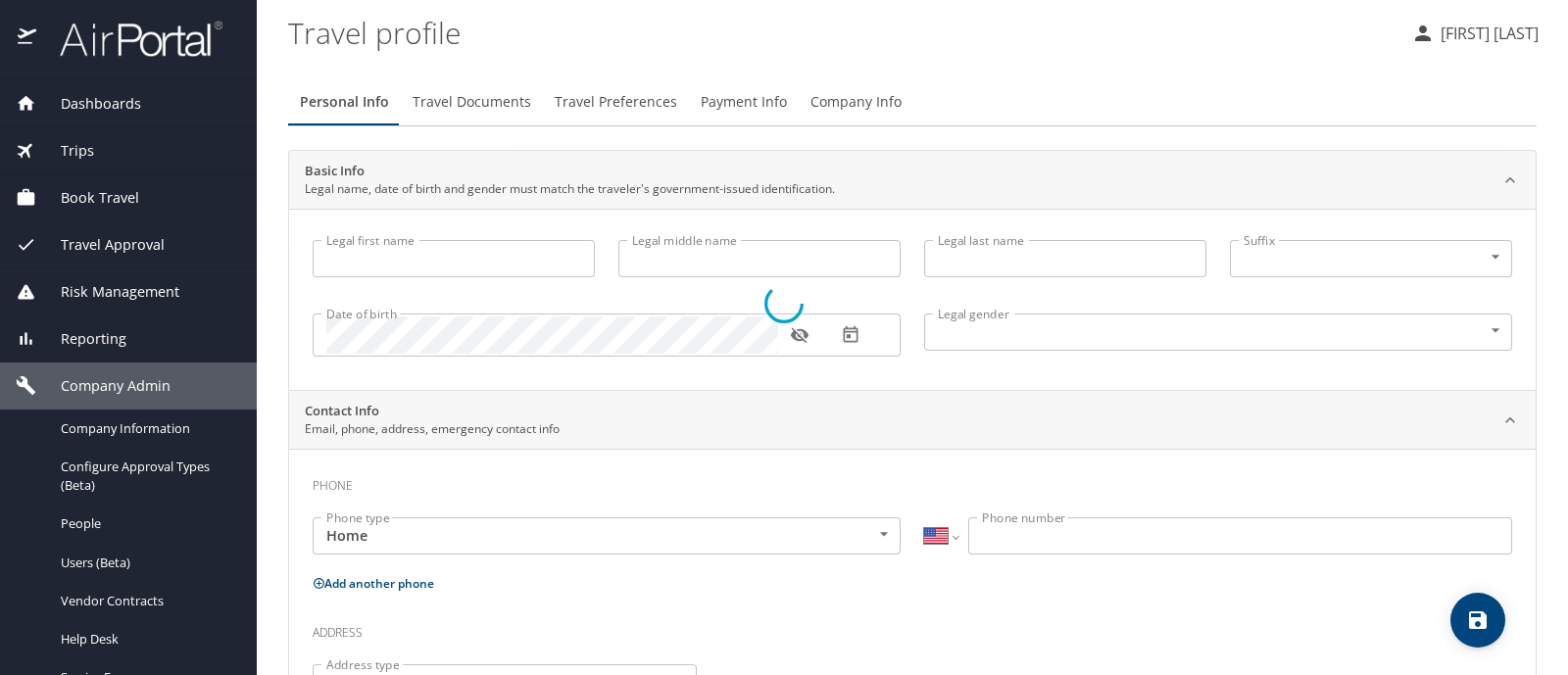 type on "[FIRST] [FIRST]" 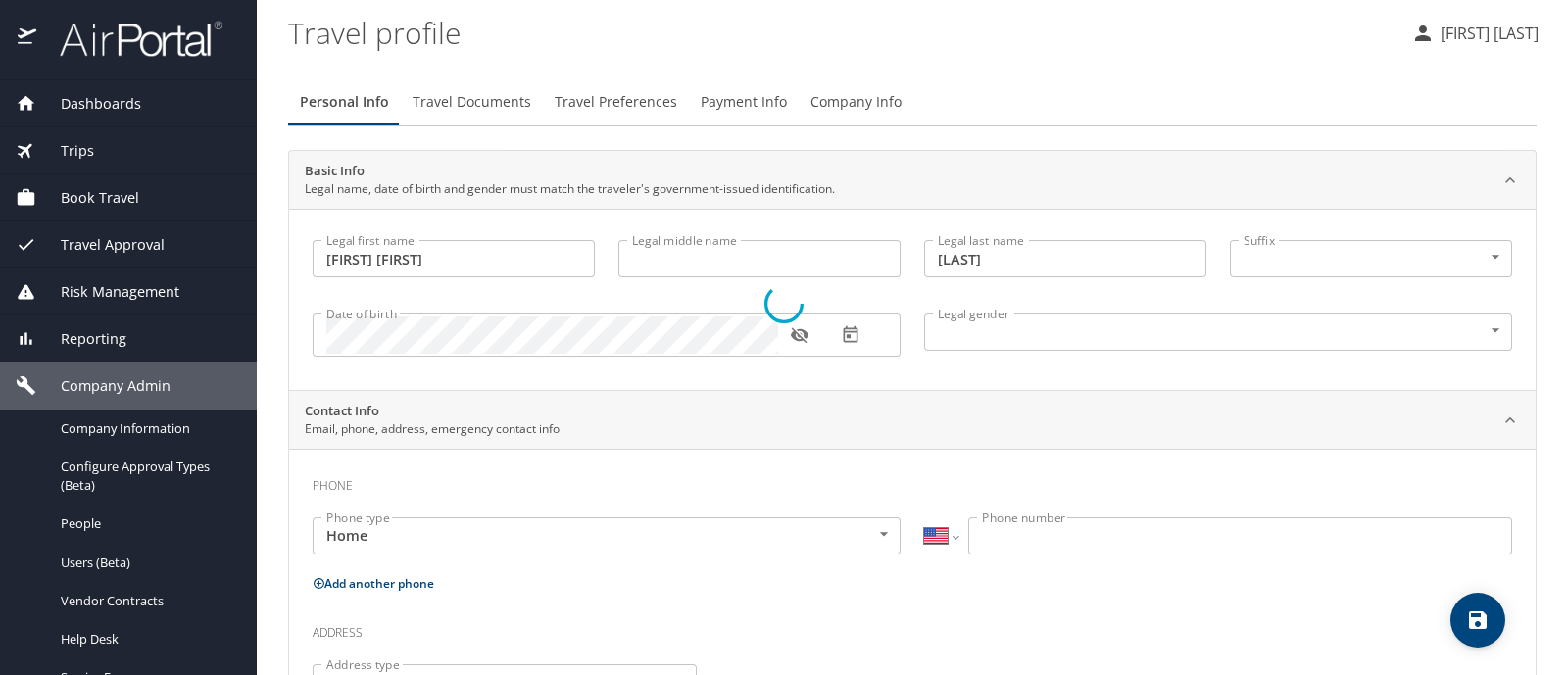 select on "MX" 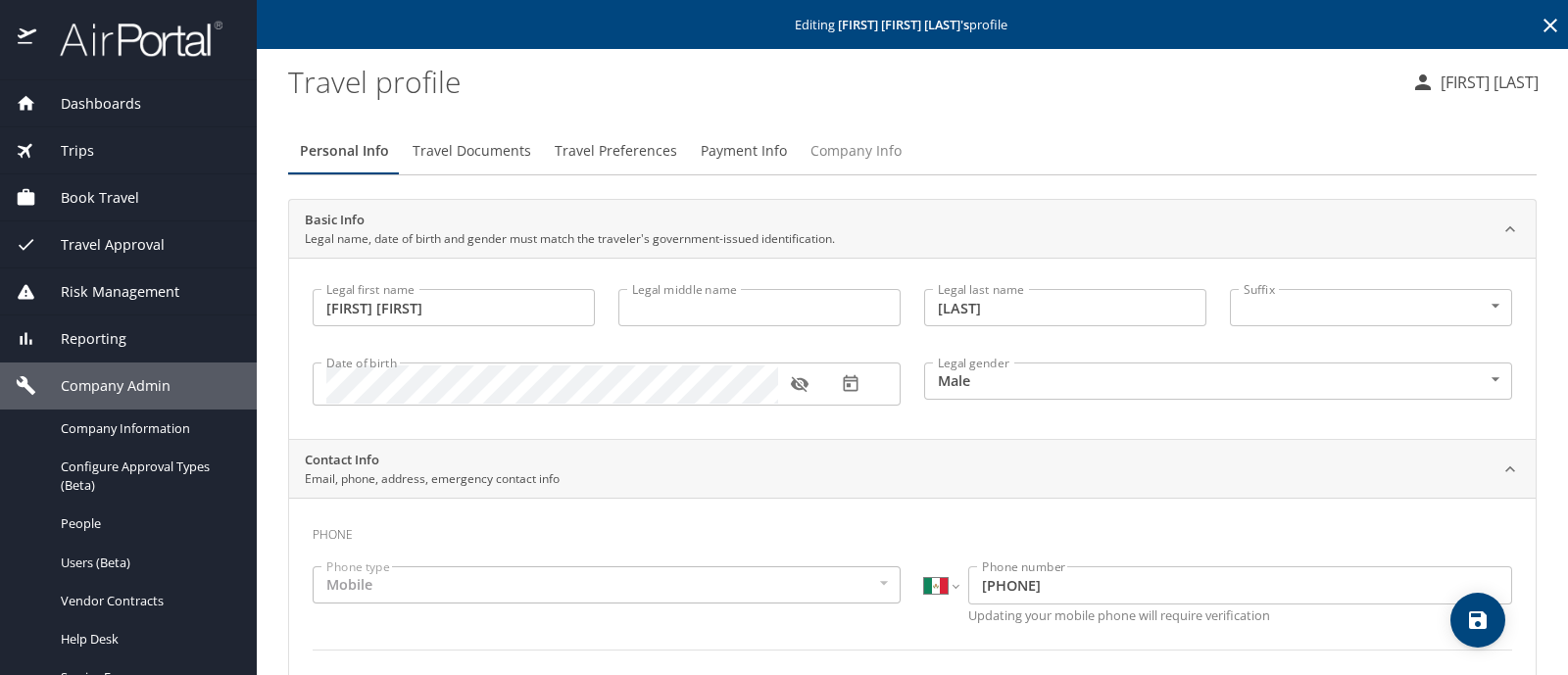 click on "Company Info" at bounding box center [856, 151] 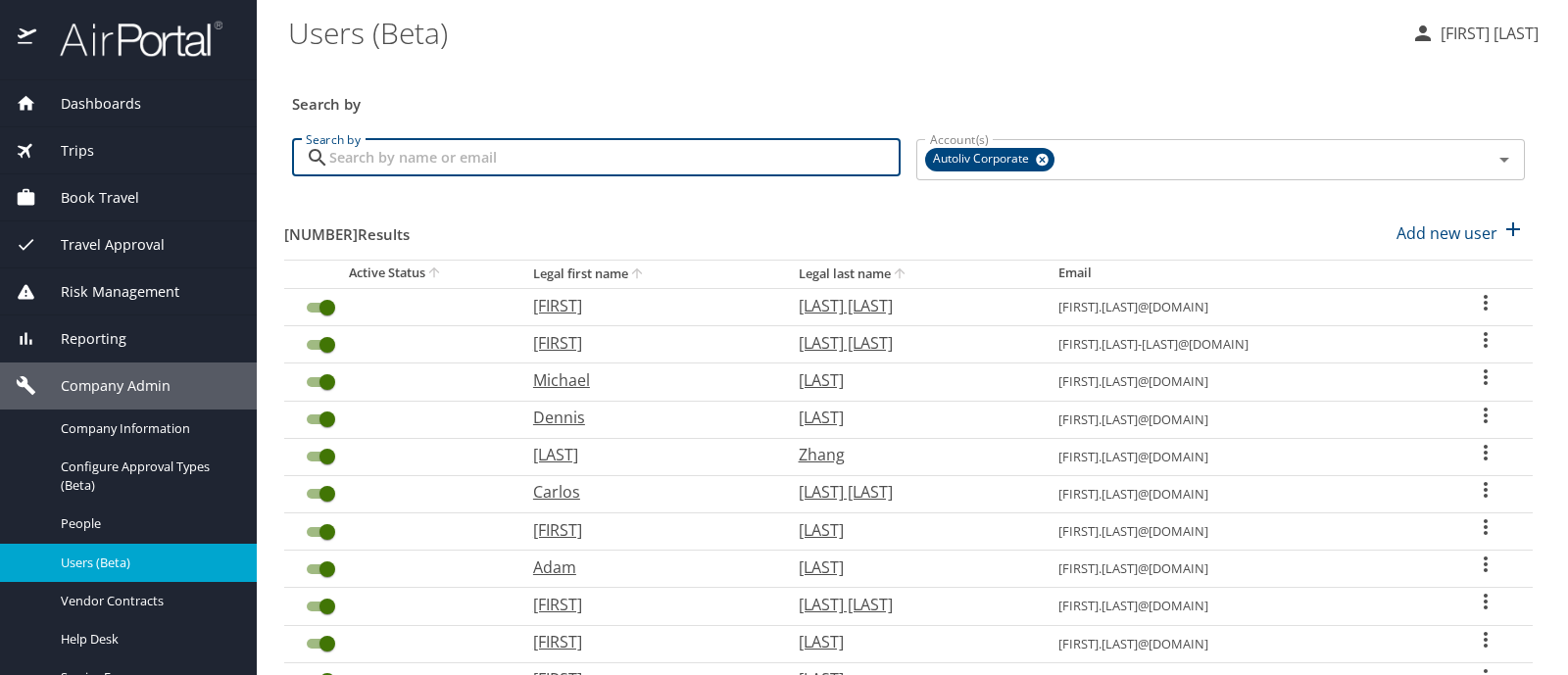 click on "Search by" at bounding box center (614, 158) 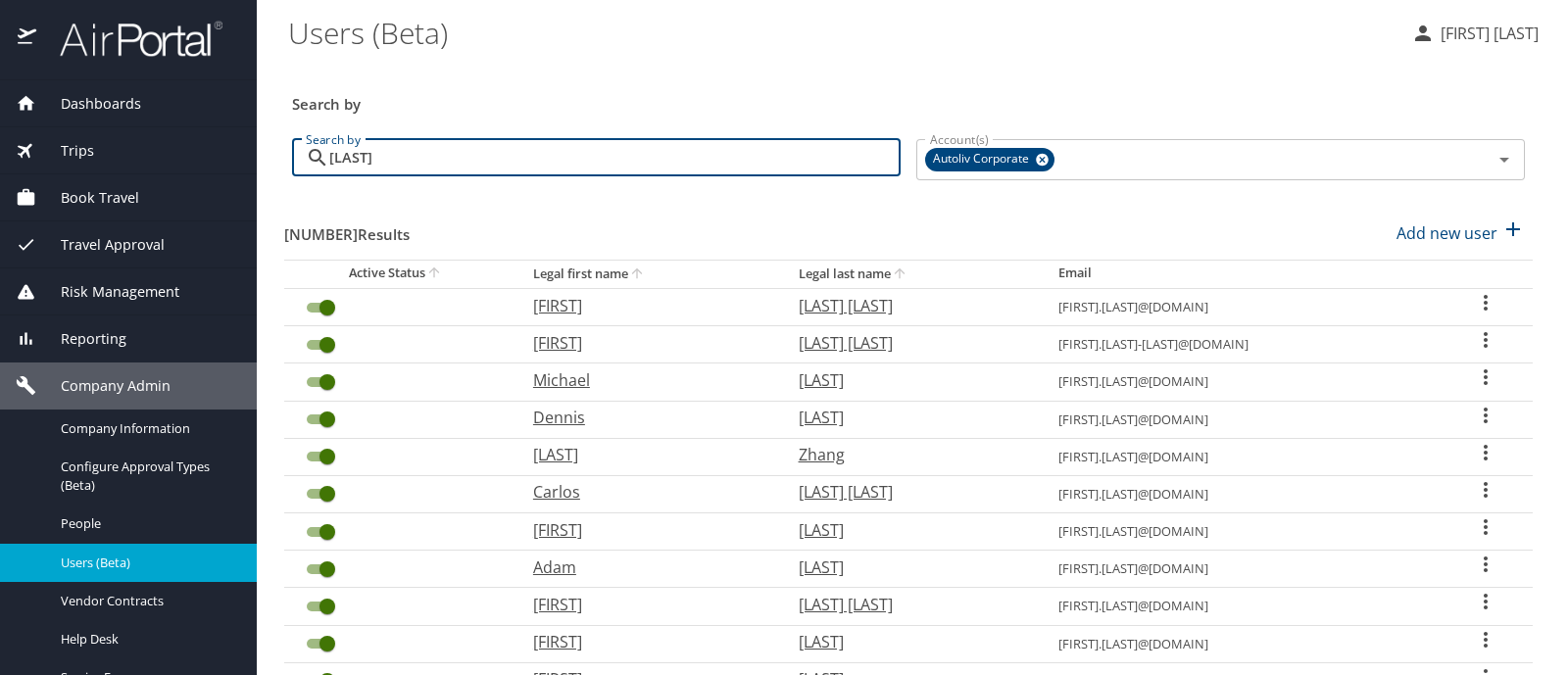 type on "[LAST]" 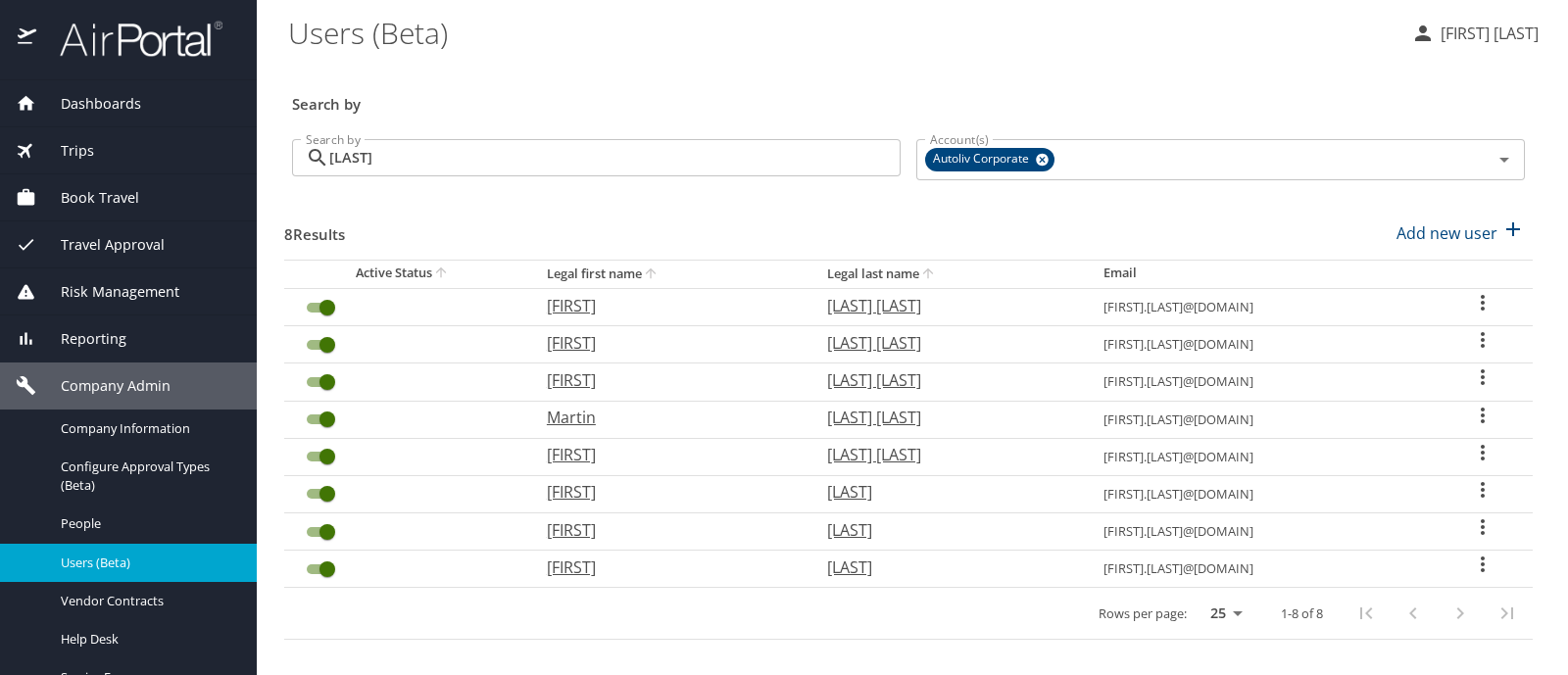 click 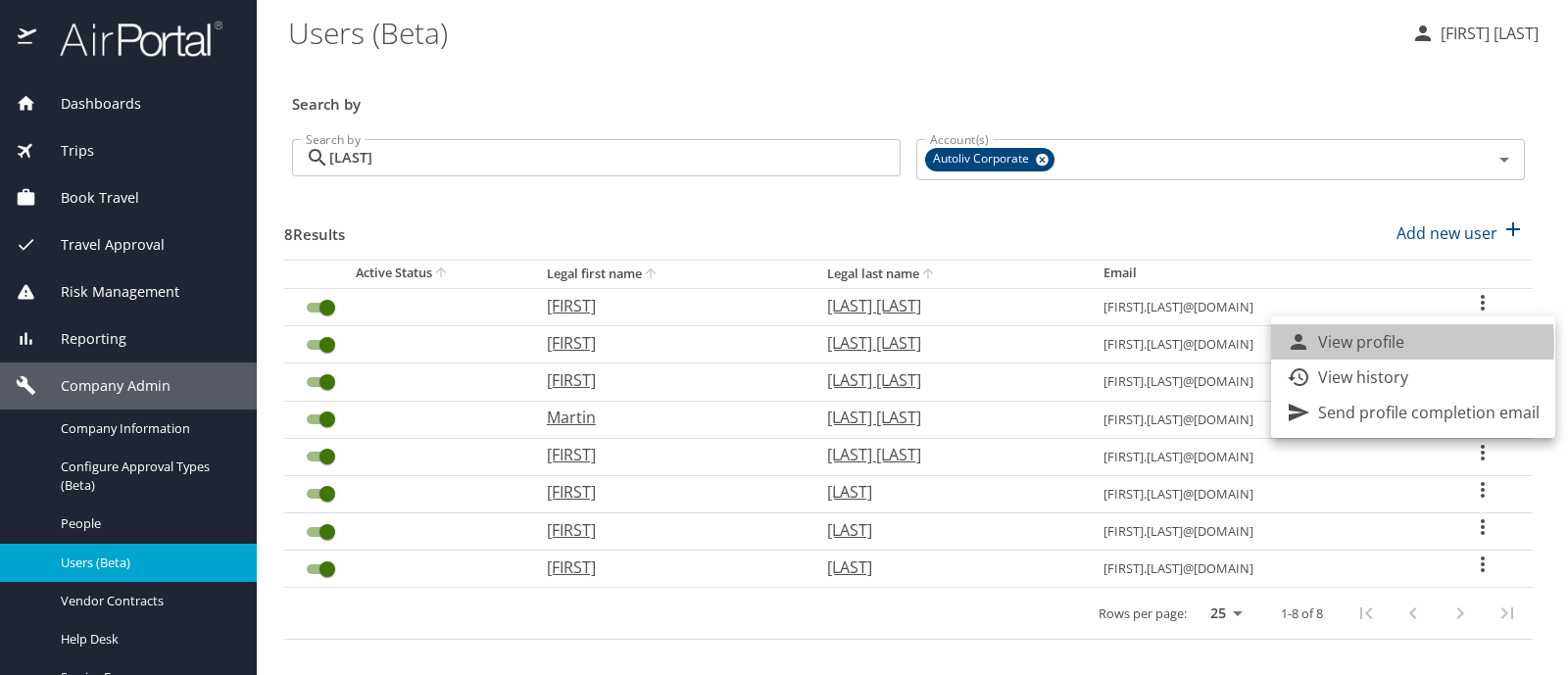 click on "View profile" at bounding box center (1361, 342) 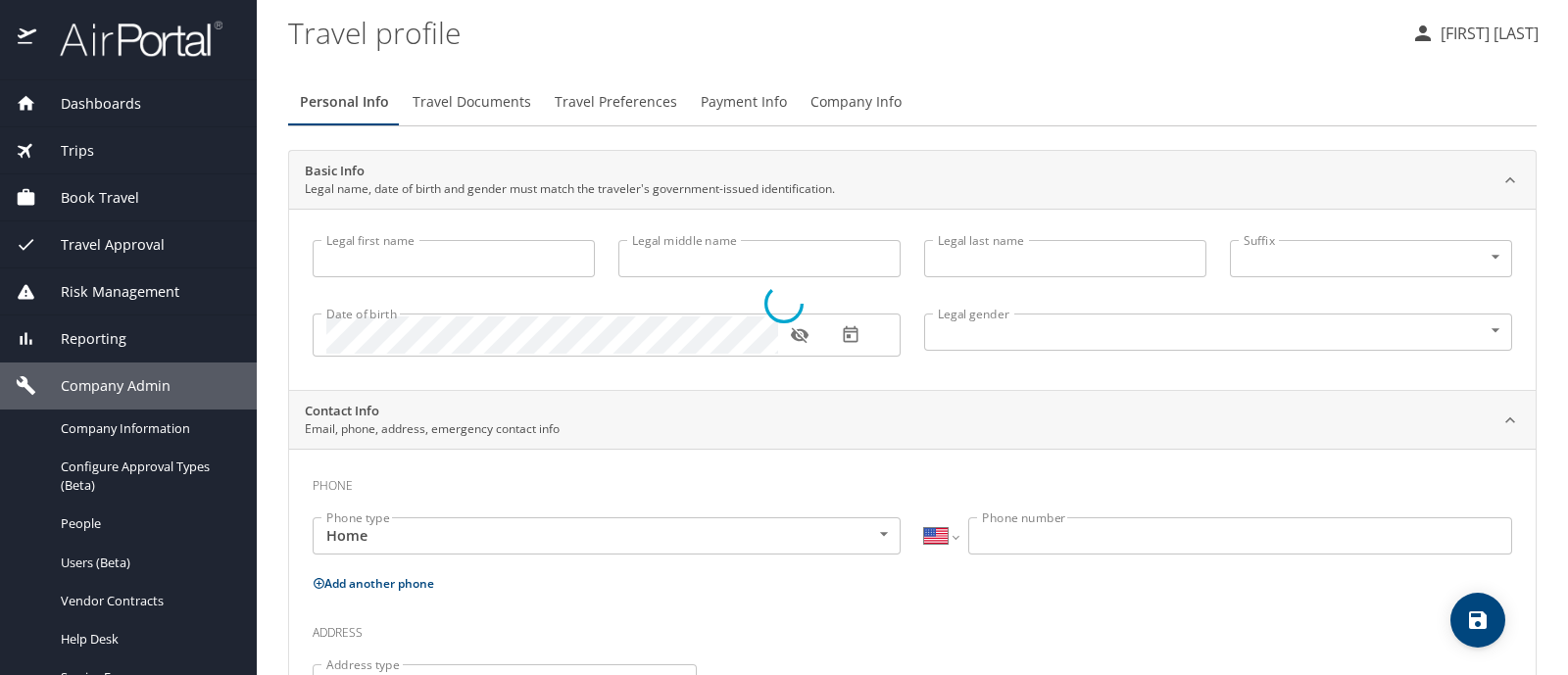 type on "[FIRST]" 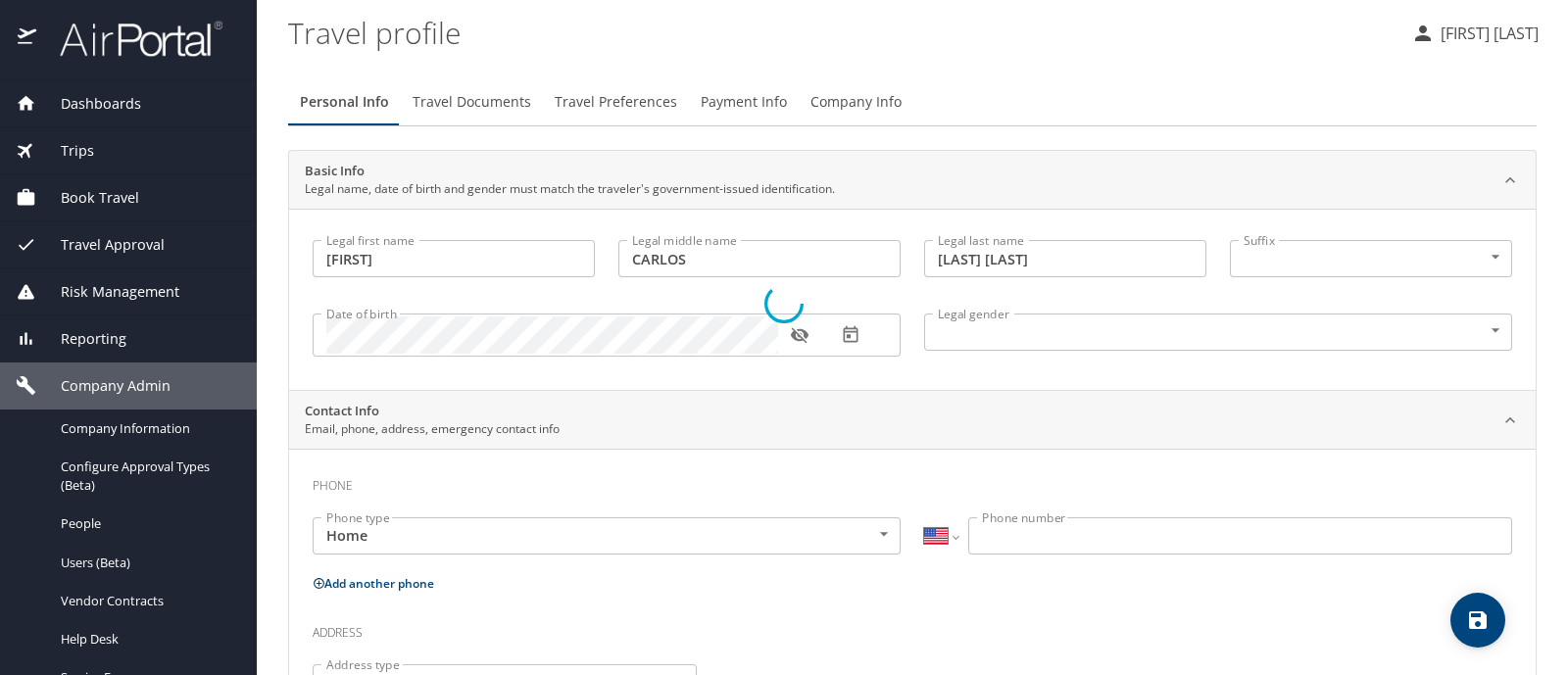 select on "MX" 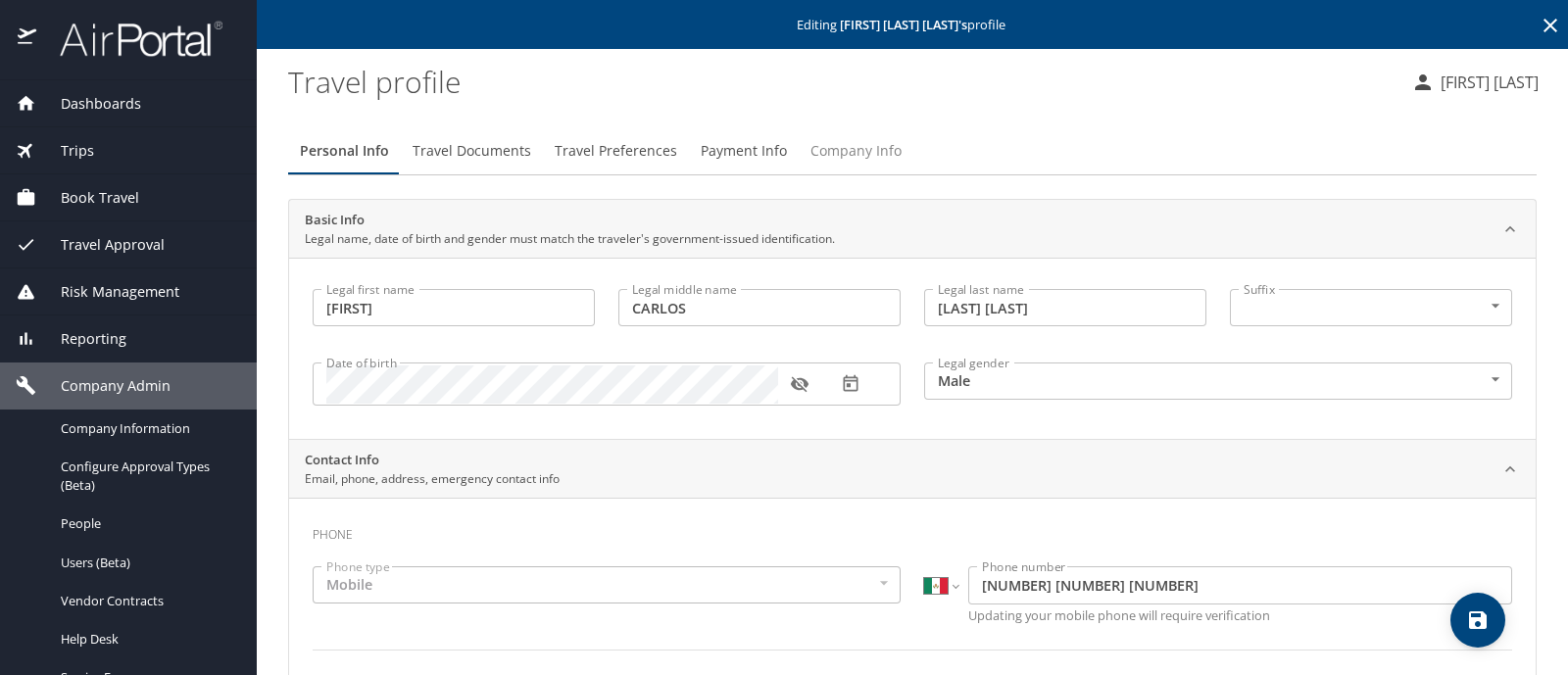 click on "Company Info" at bounding box center (856, 151) 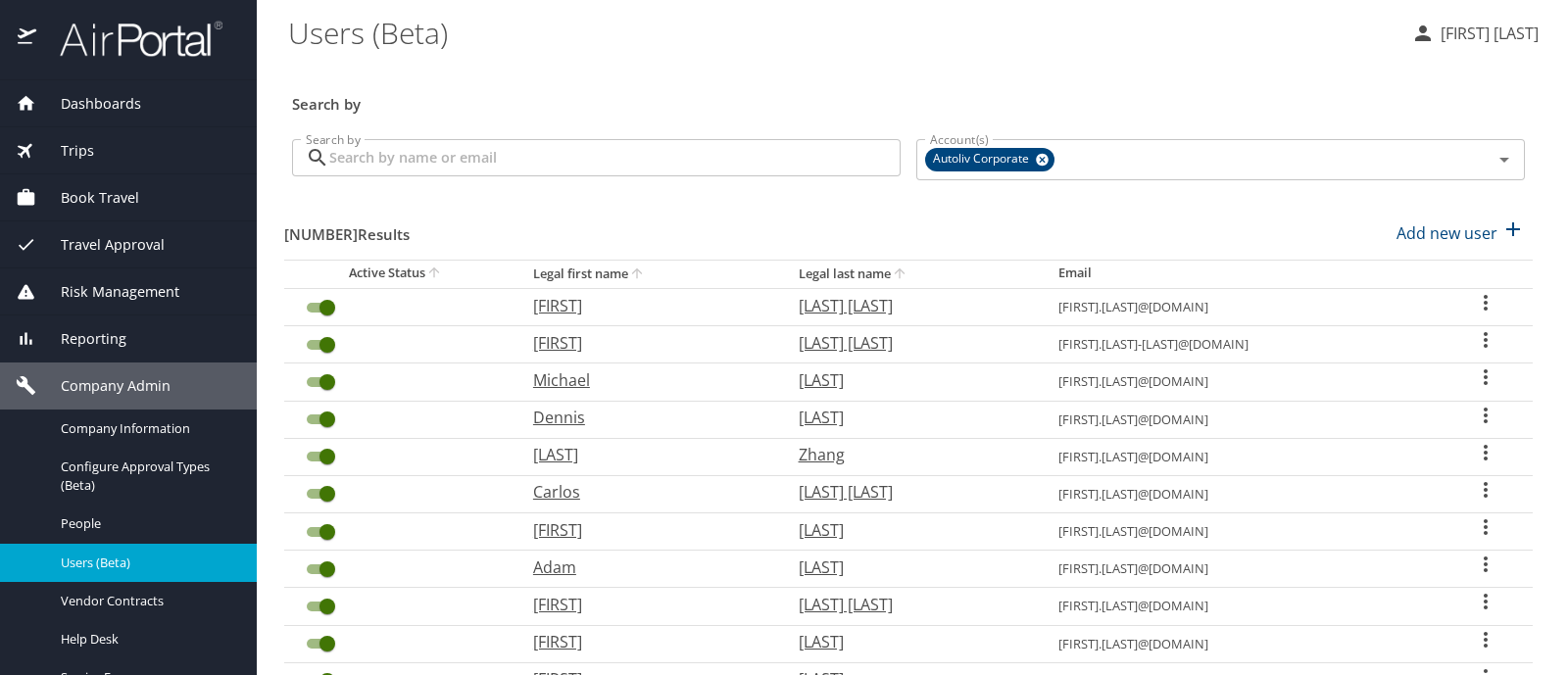 click on "Search by Search by" at bounding box center [596, 160] 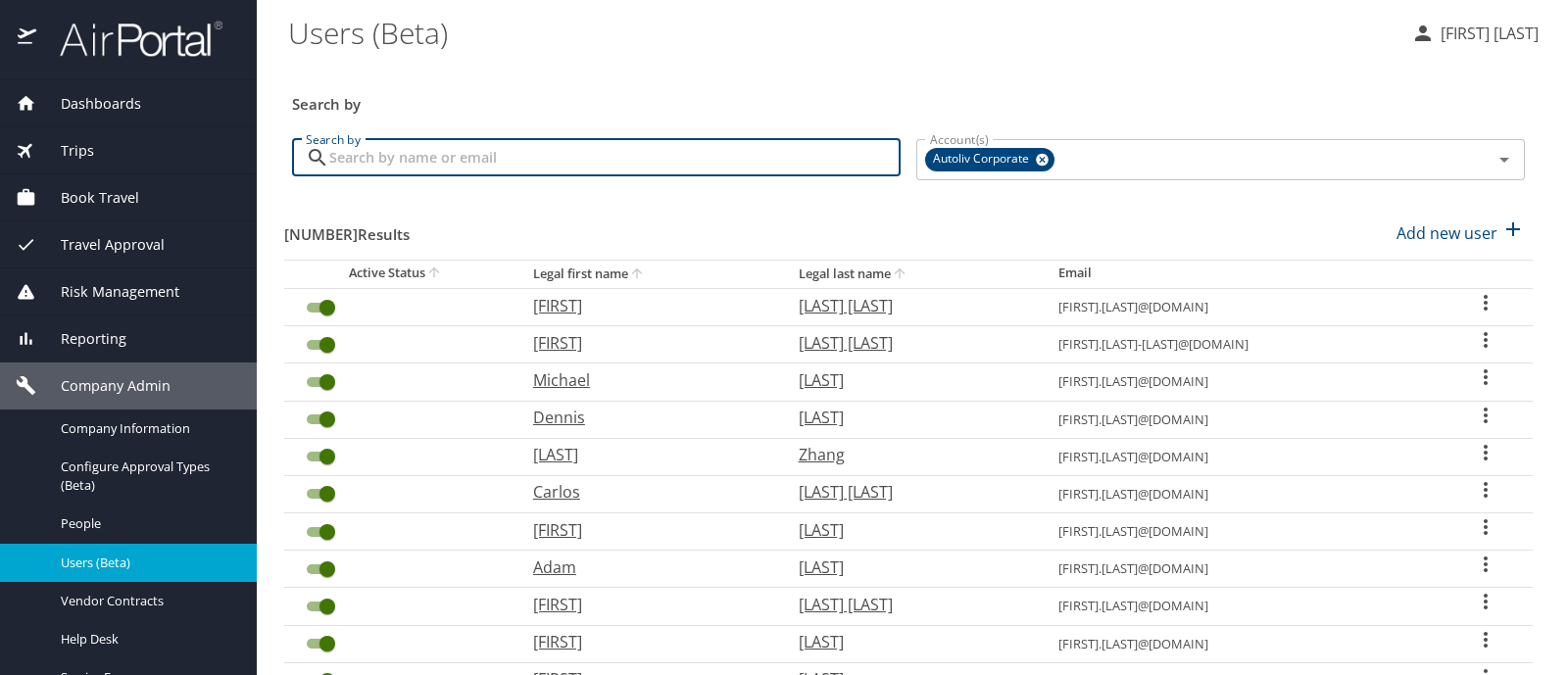 click on "Search by" at bounding box center [614, 158] 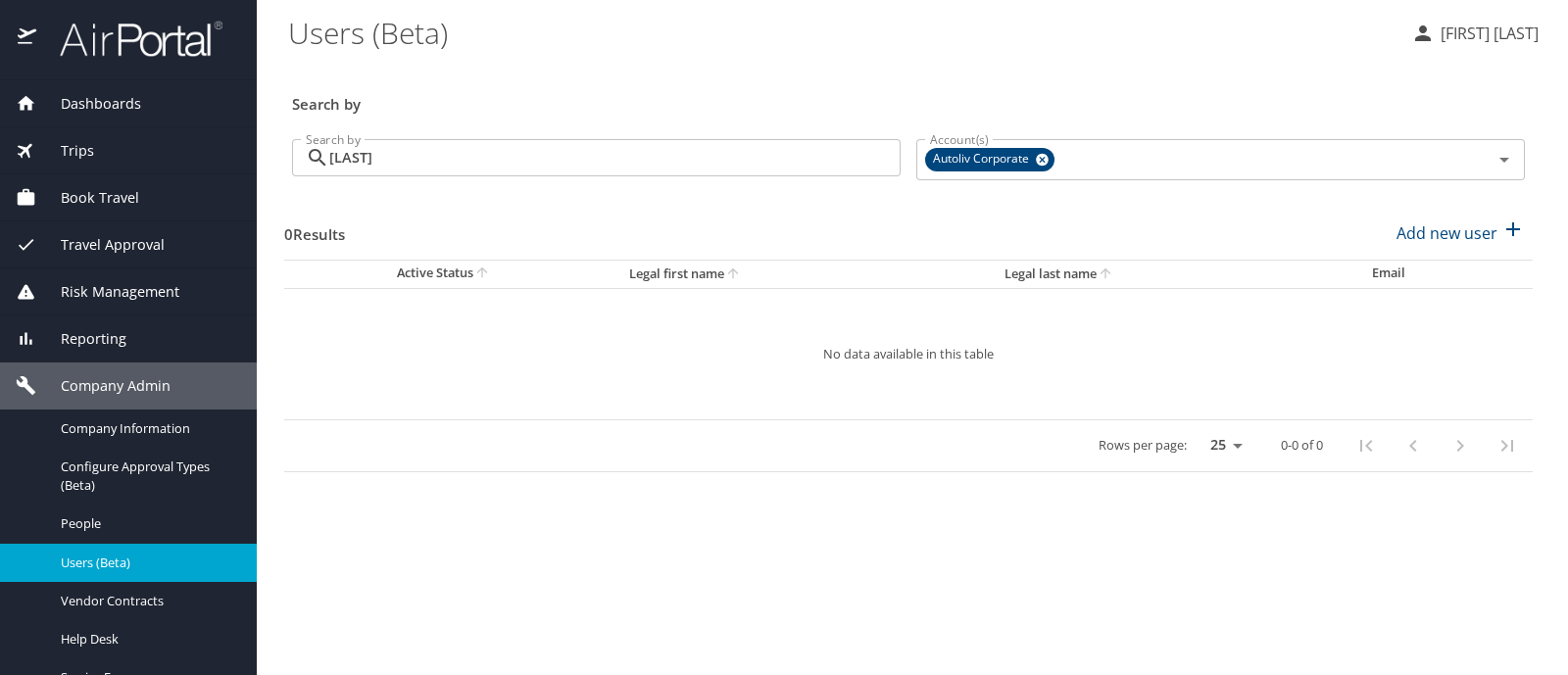 click on "0  Results Add new user" at bounding box center (908, 233) 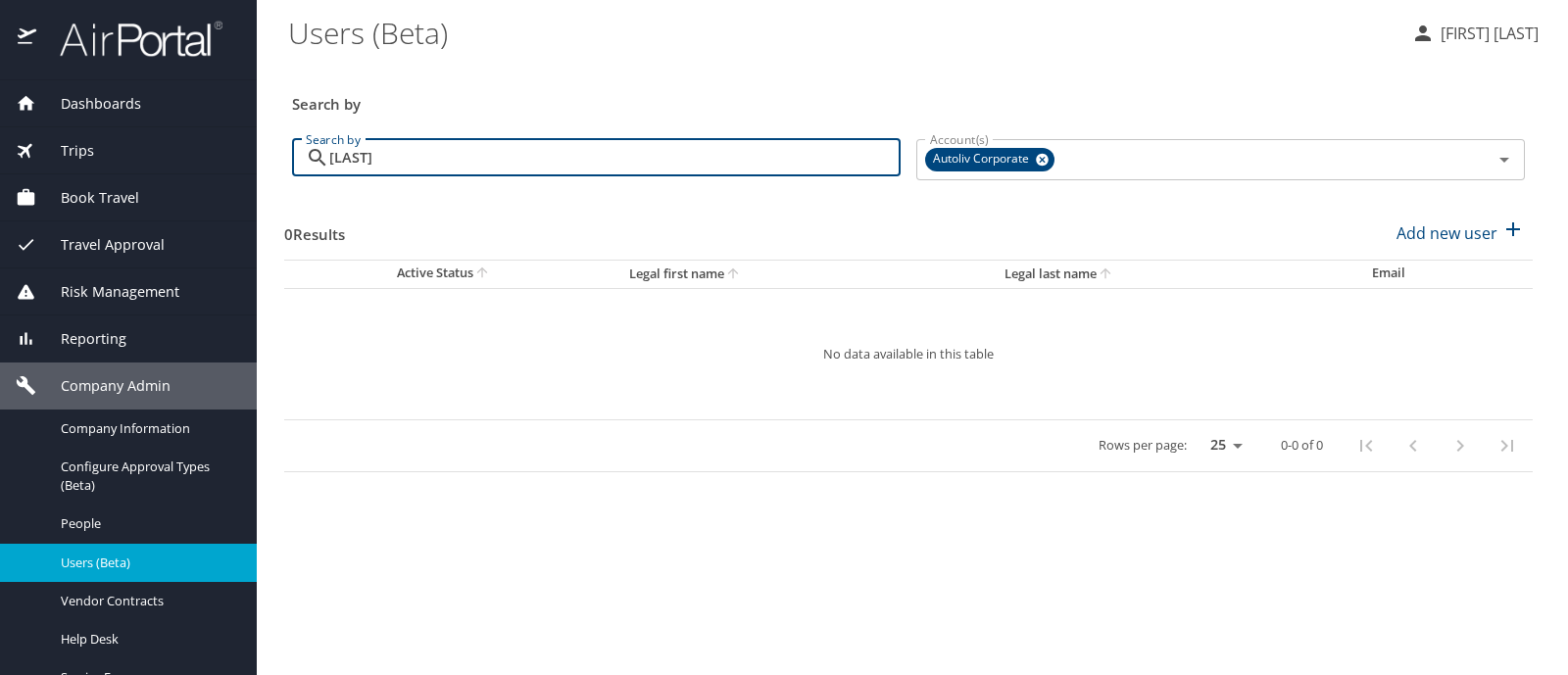 click on "[LAST]" at bounding box center (614, 158) 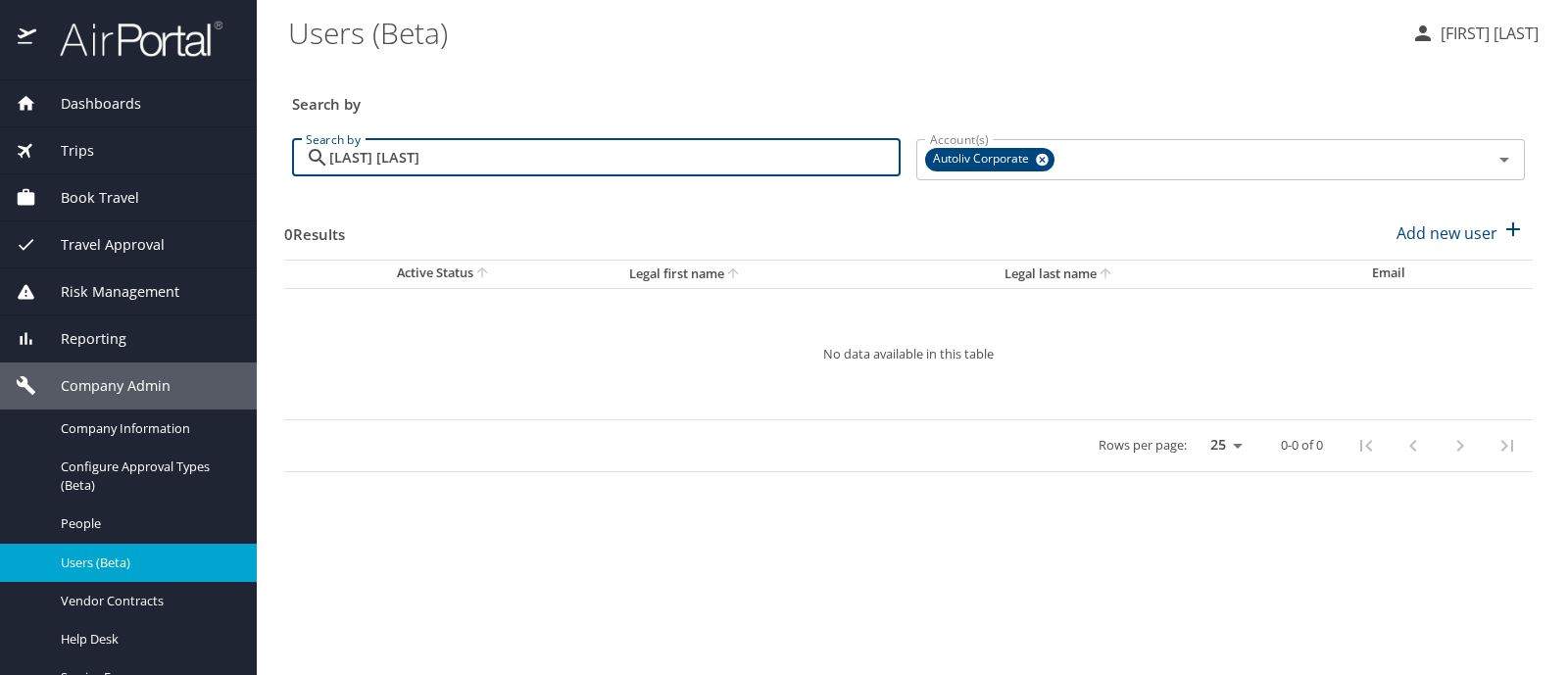 type on "[LAST] [LAST]" 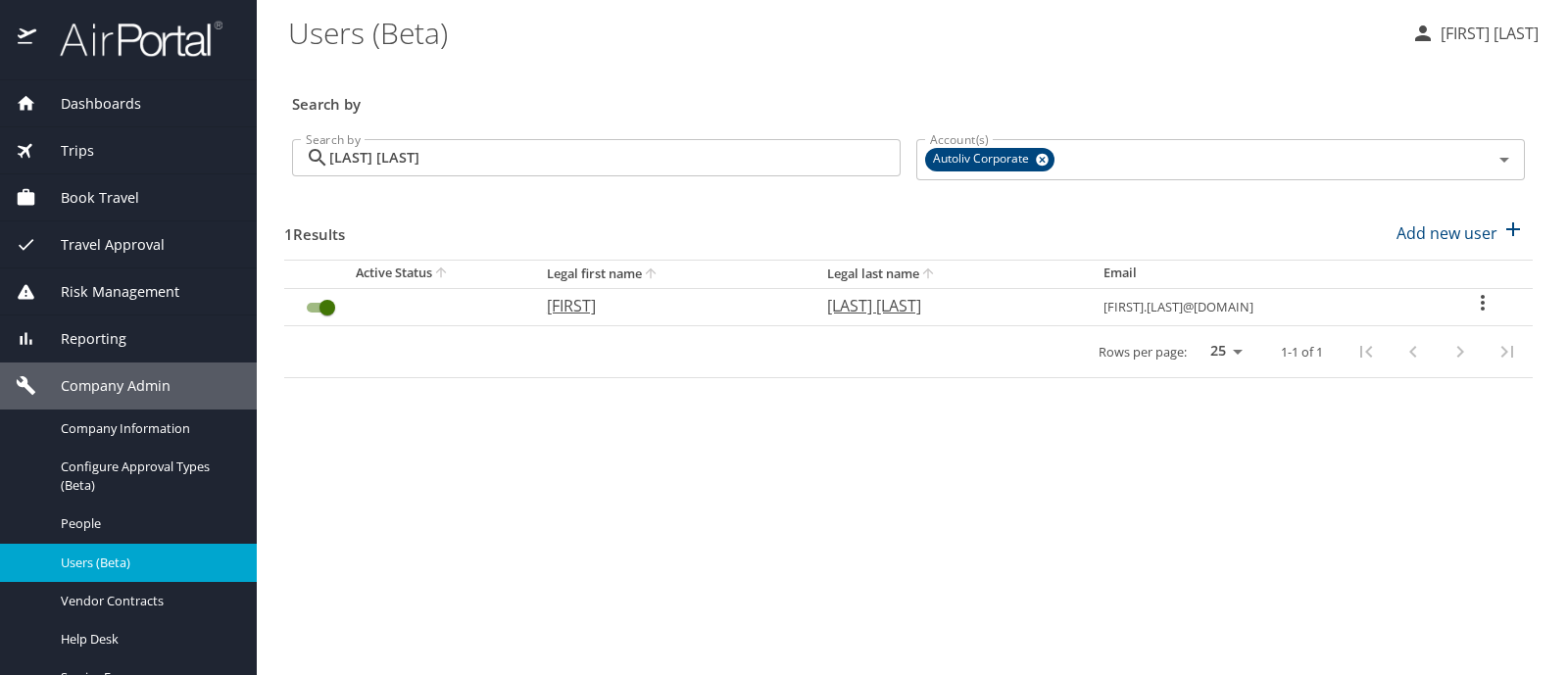 click 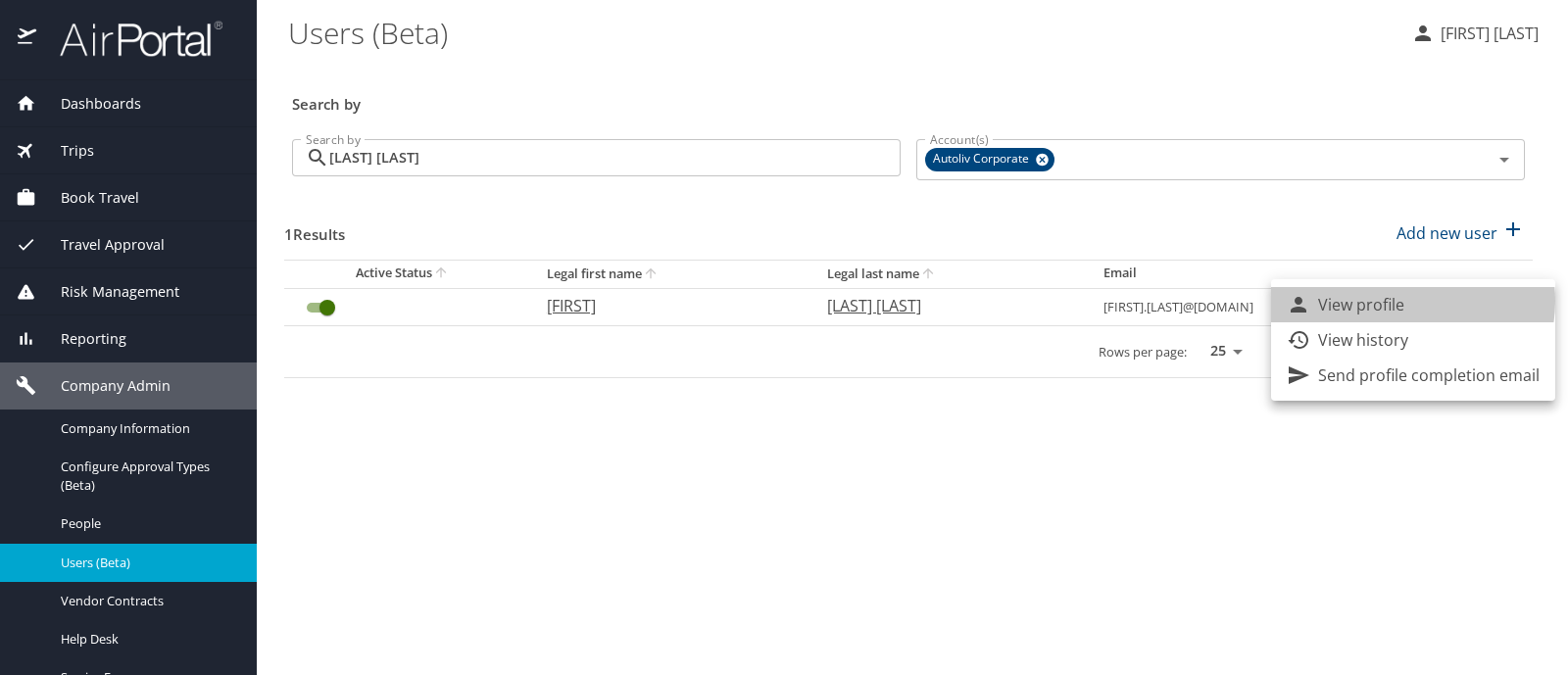 click on "View profile" at bounding box center [1361, 305] 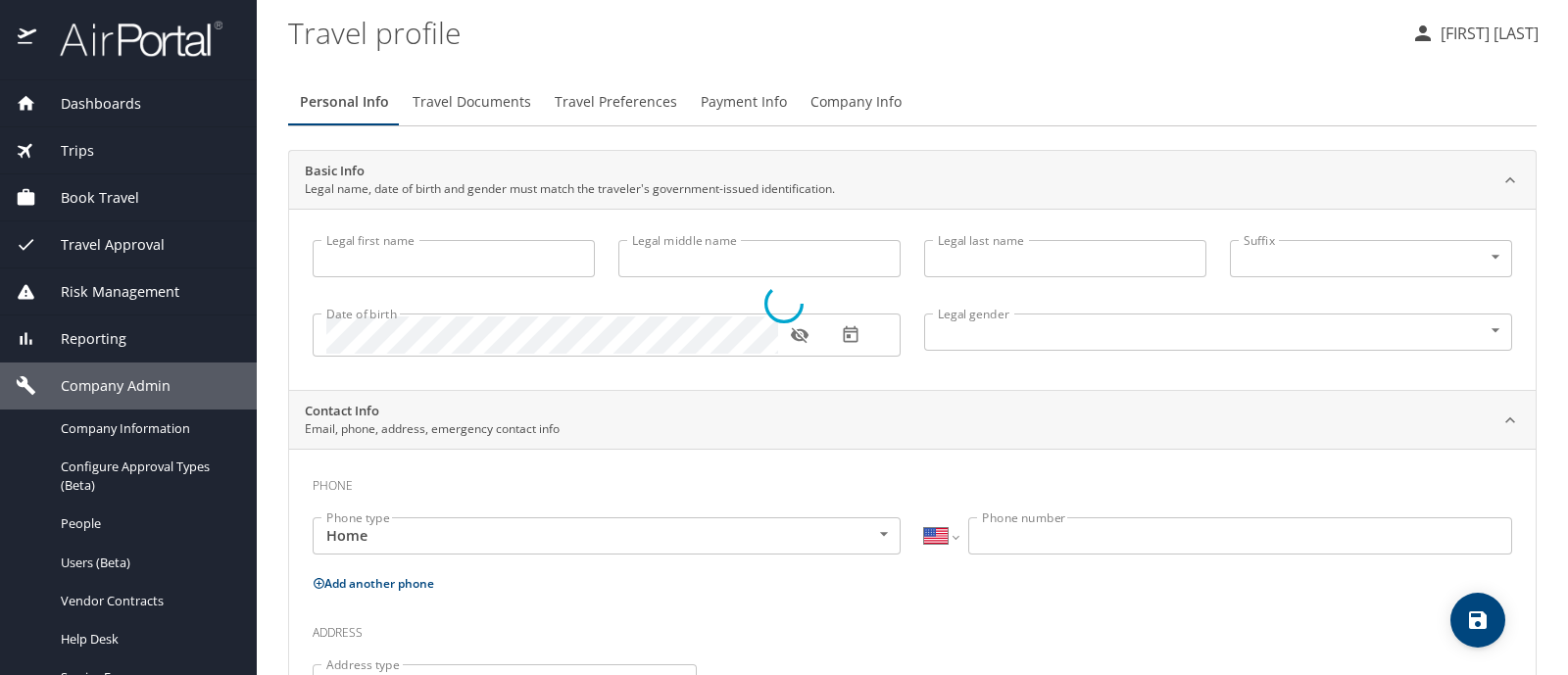type on "[FIRST]" 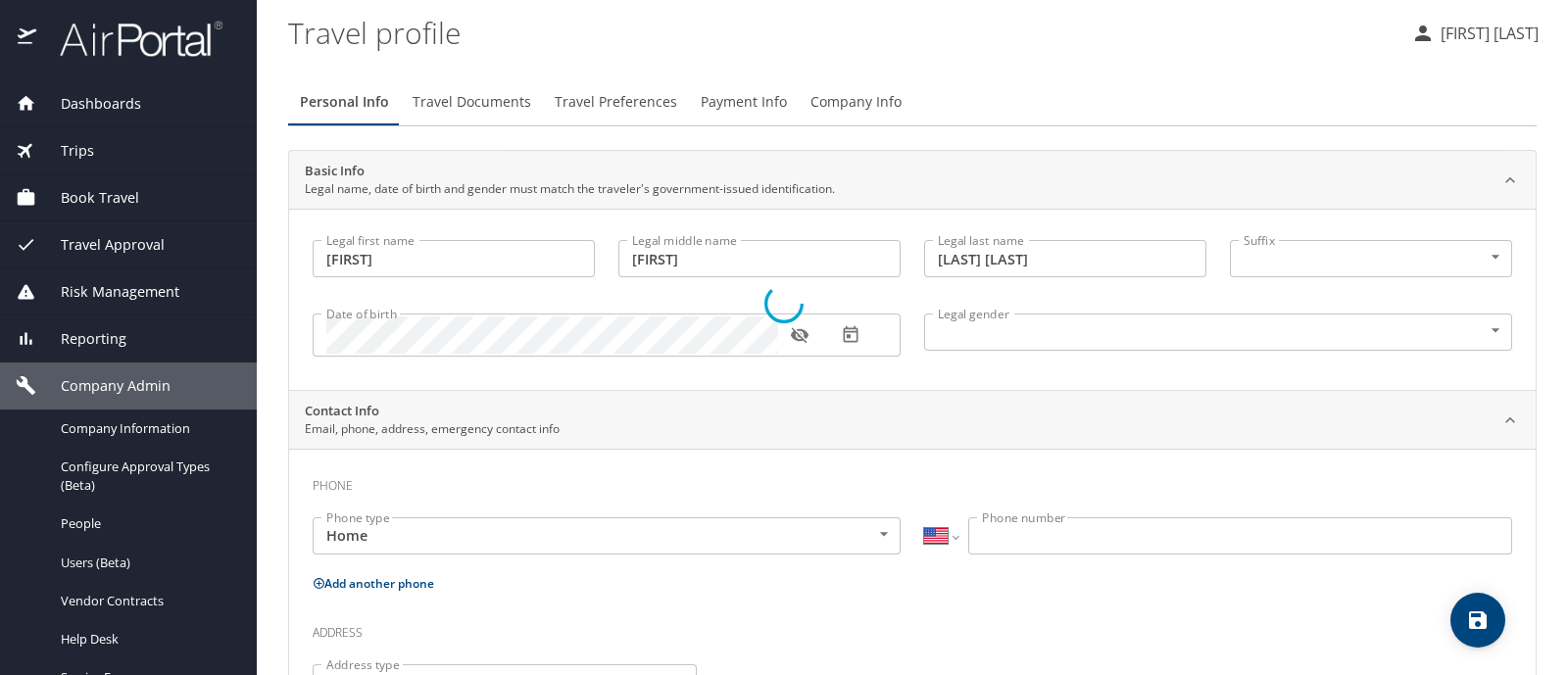 select on "US" 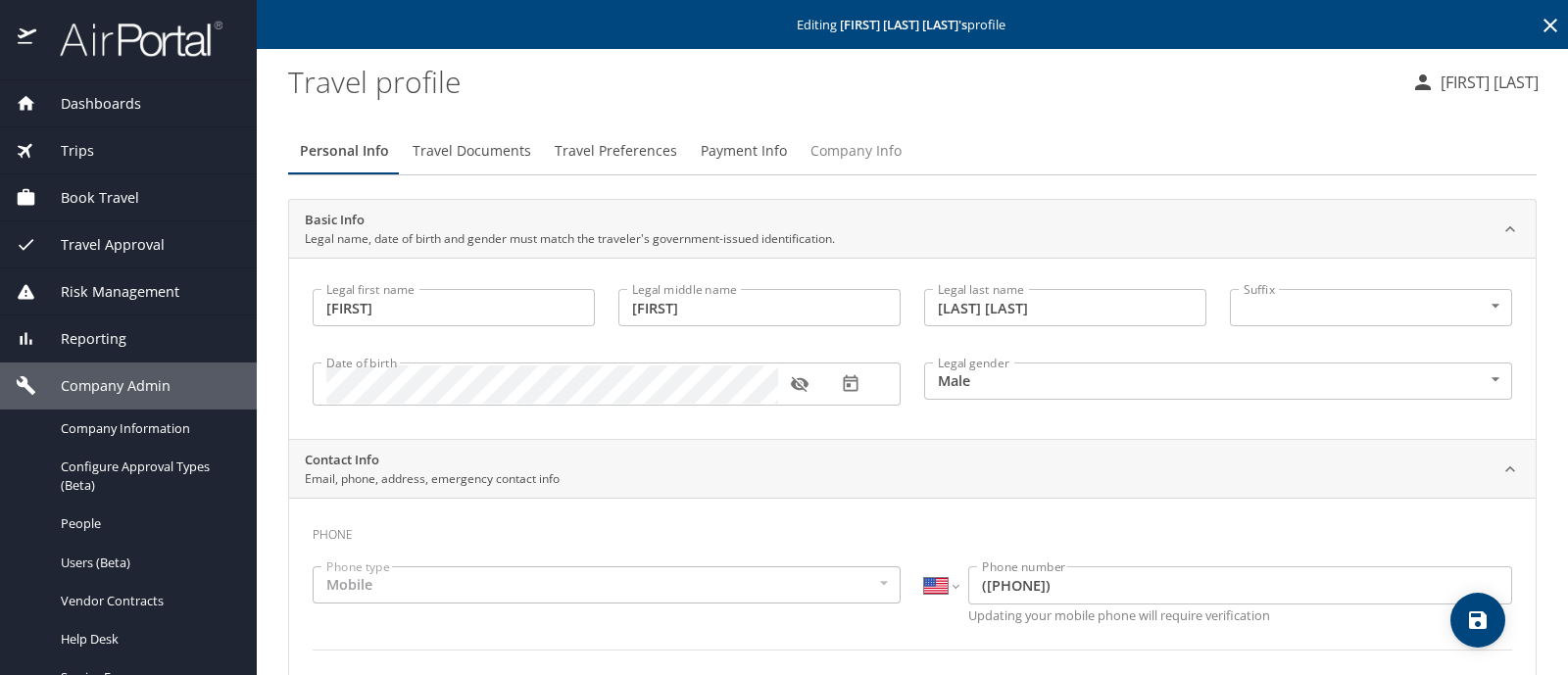 click on "Company Info" at bounding box center (856, 151) 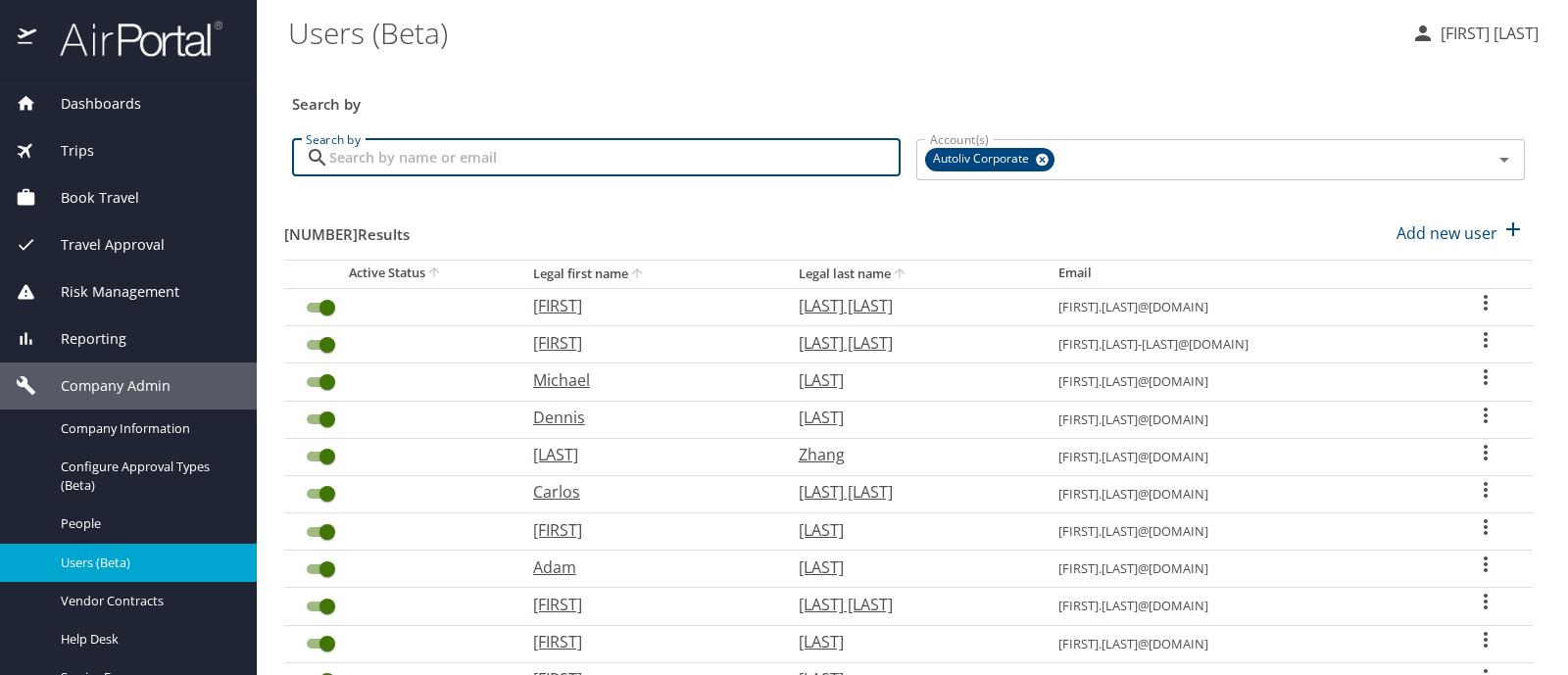 click on "Search by" at bounding box center [614, 158] 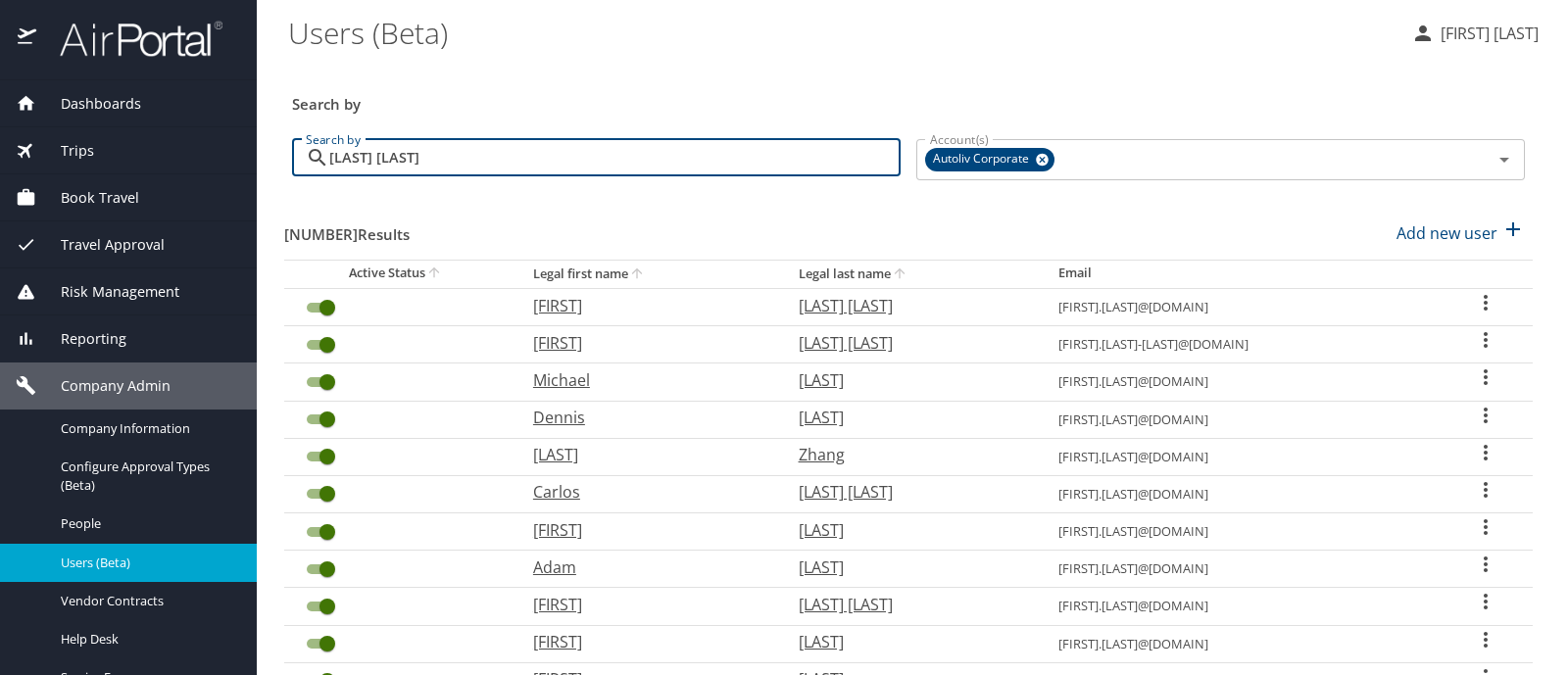 type on "[LAST] [LAST]" 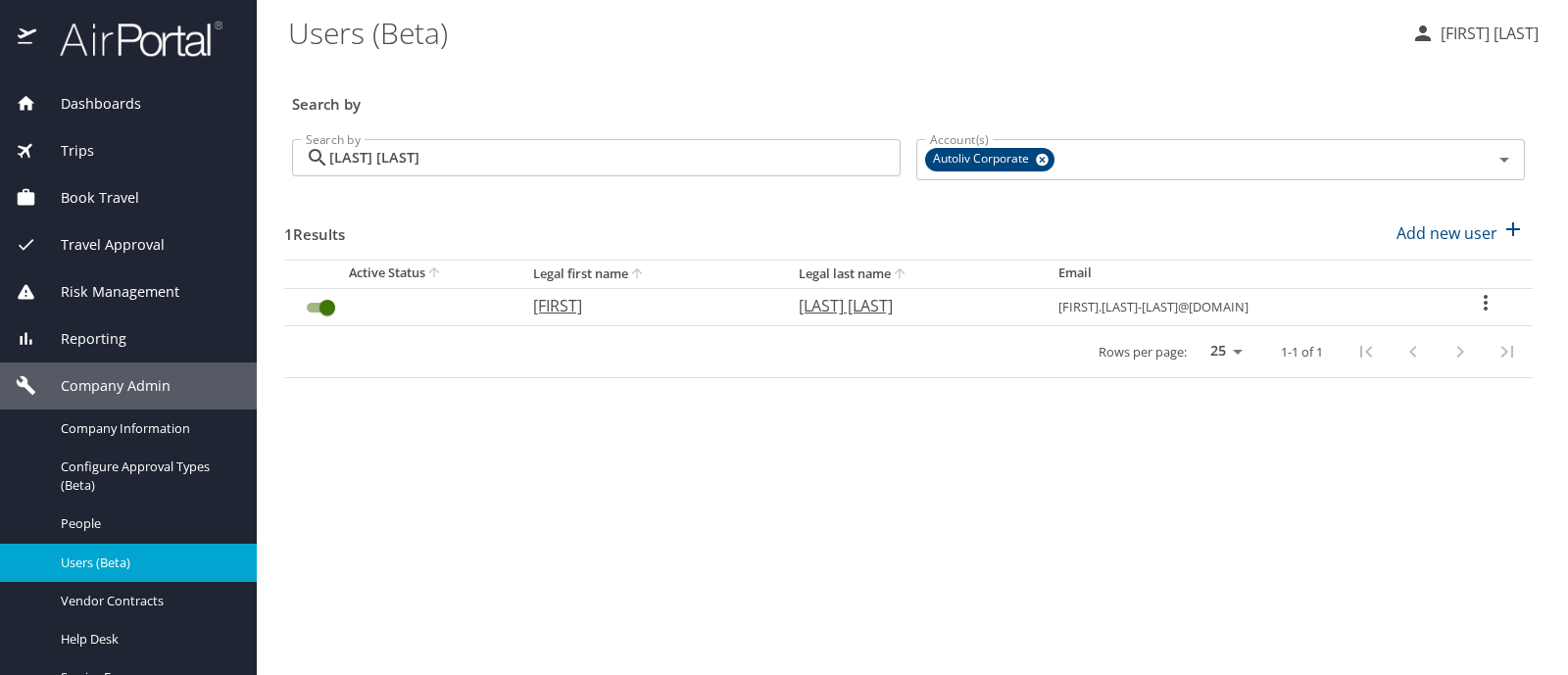 click 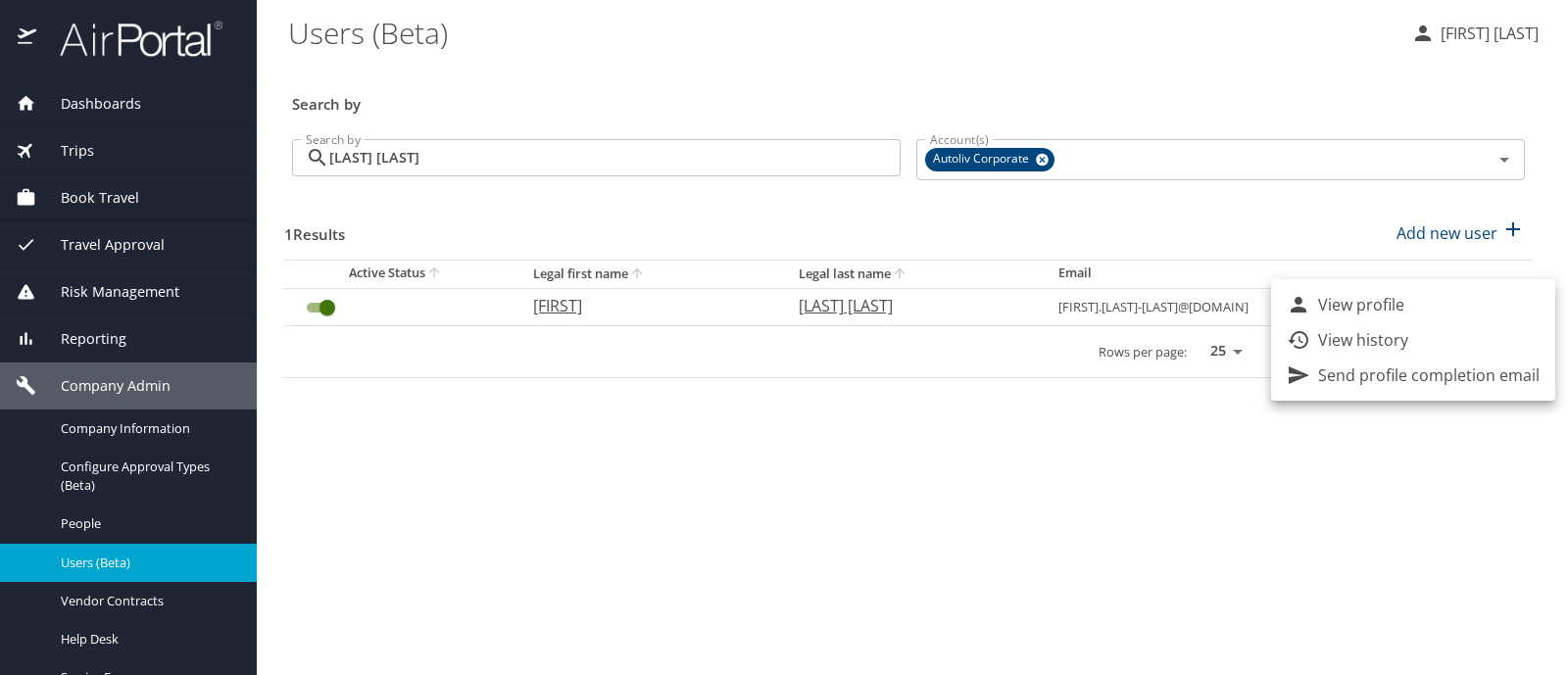 click on "View profile" at bounding box center [1361, 305] 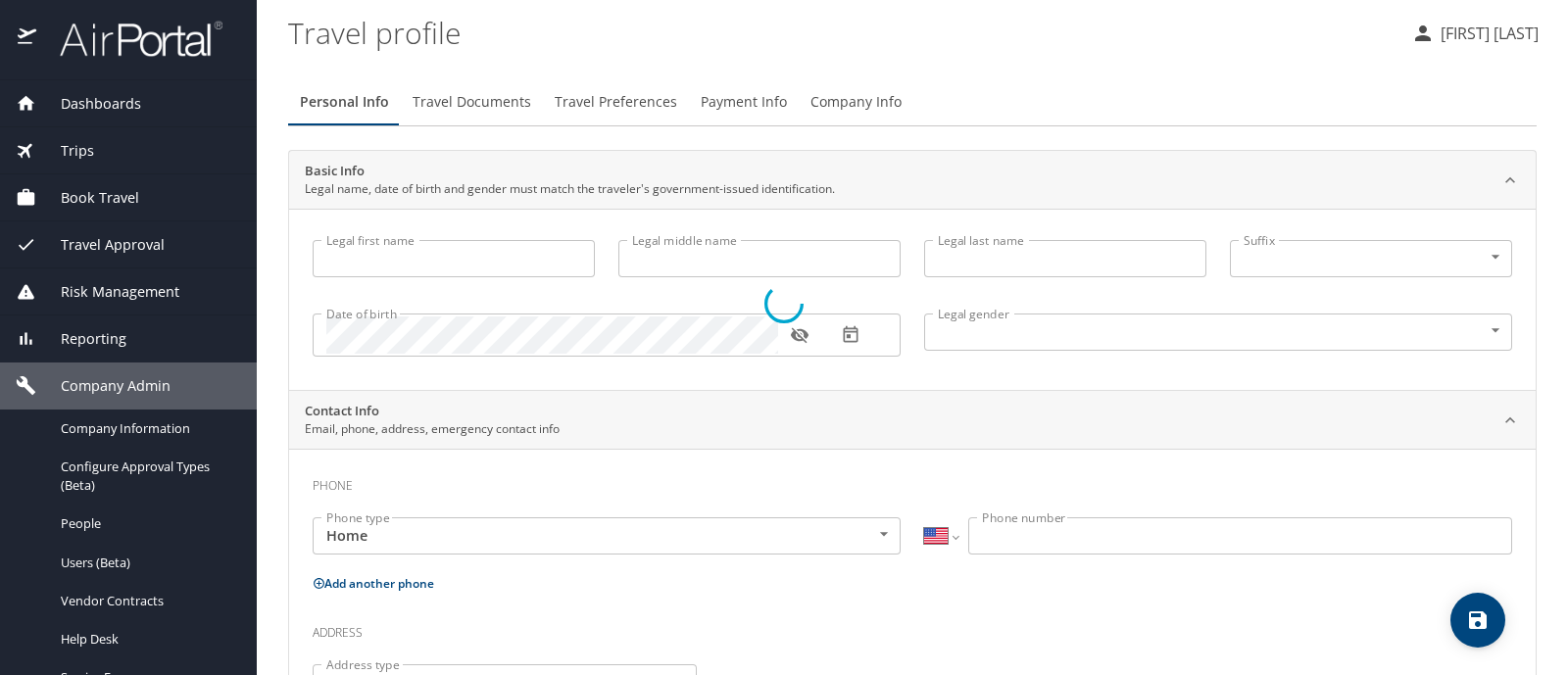 type on "[FIRST]" 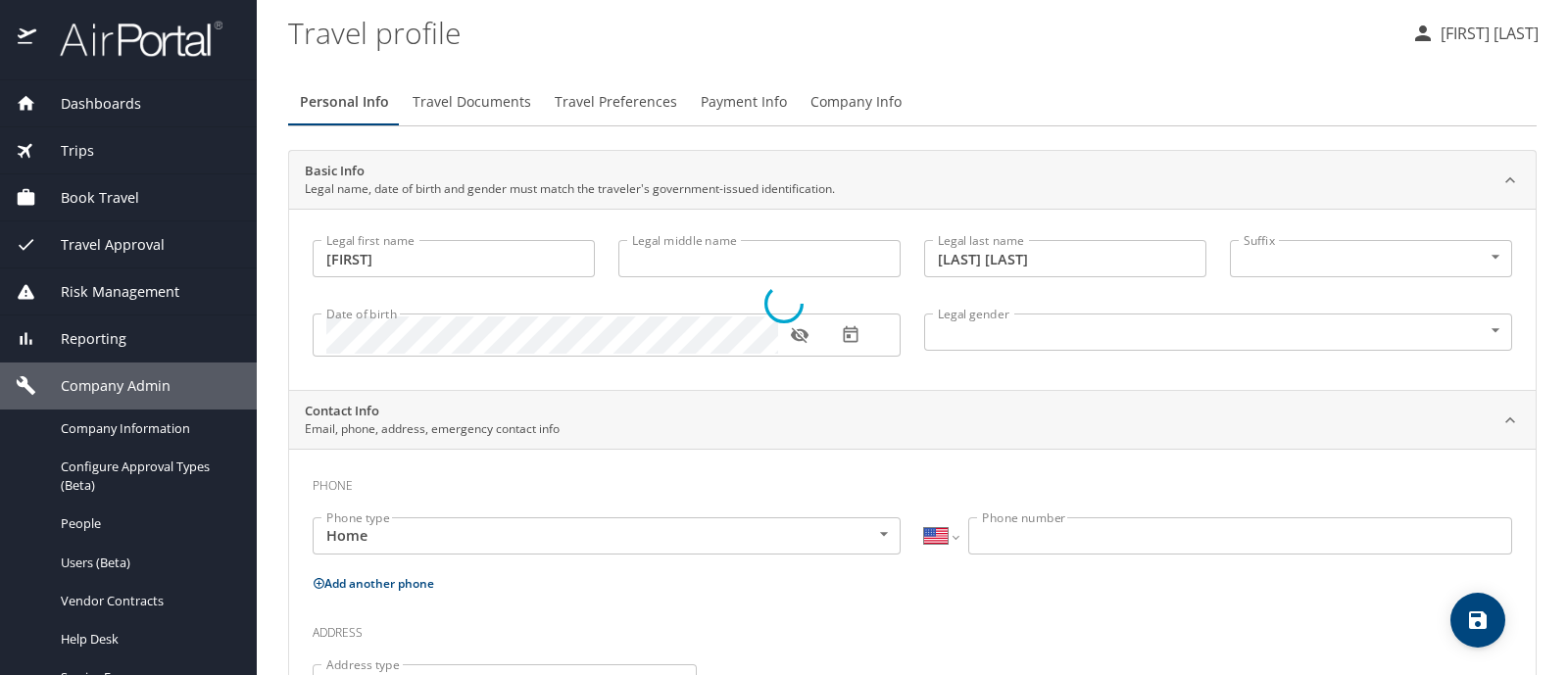select on "MX" 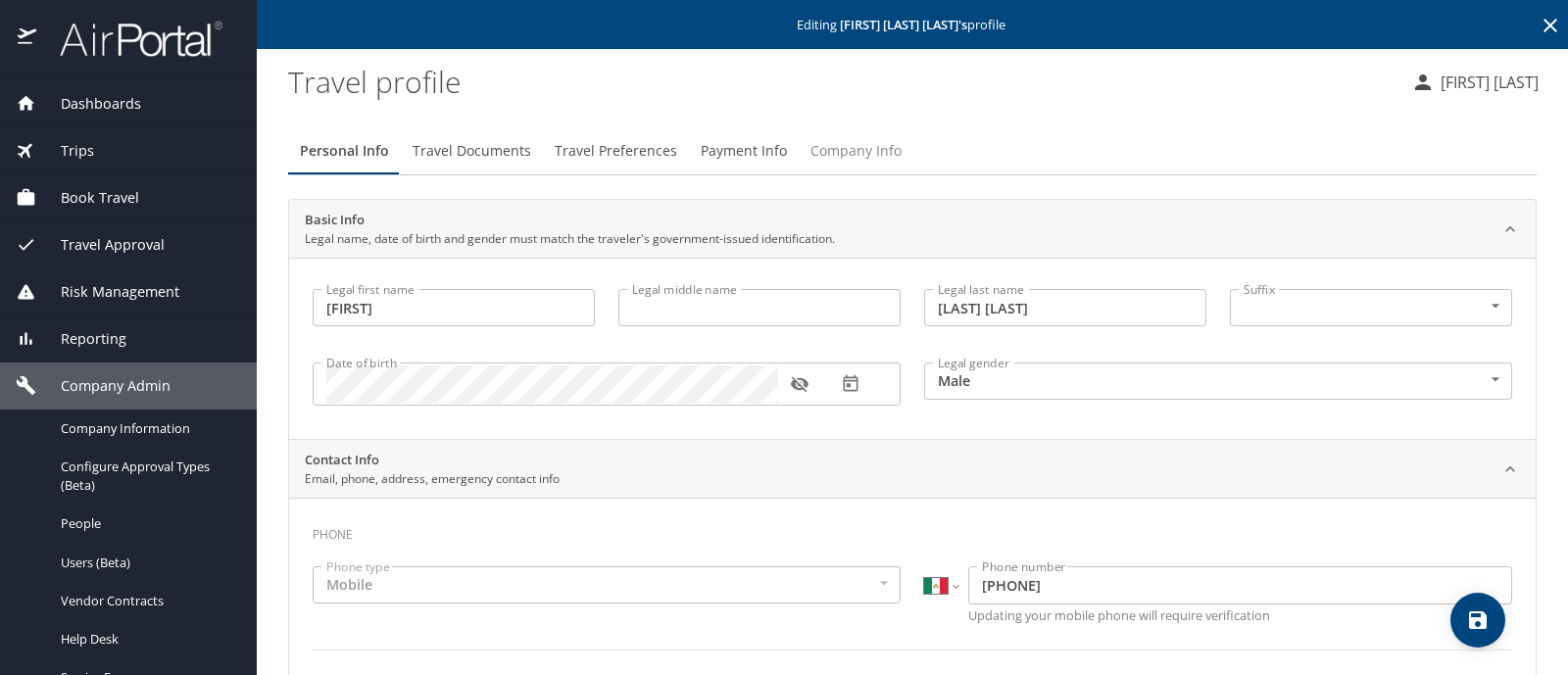 click on "Company Info" at bounding box center (856, 151) 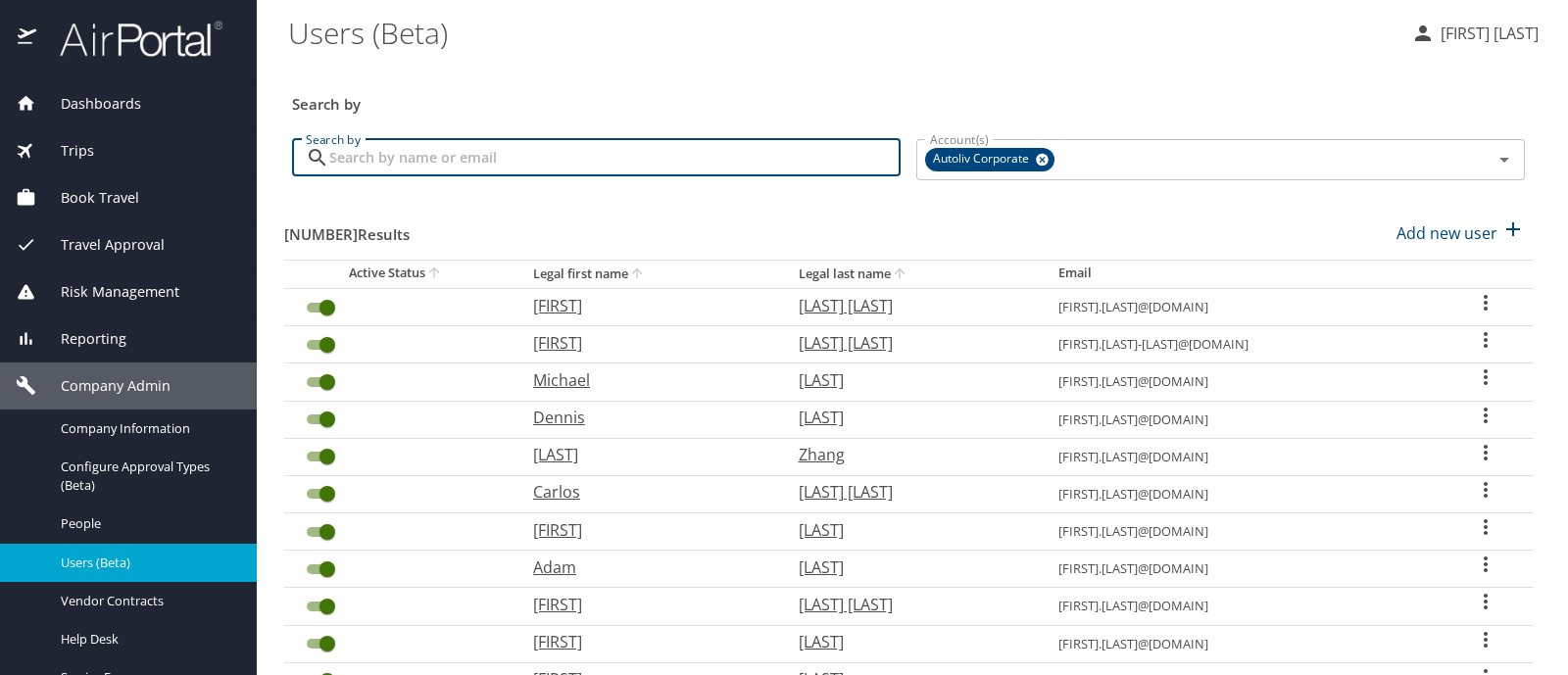 click on "Search by" at bounding box center [614, 158] 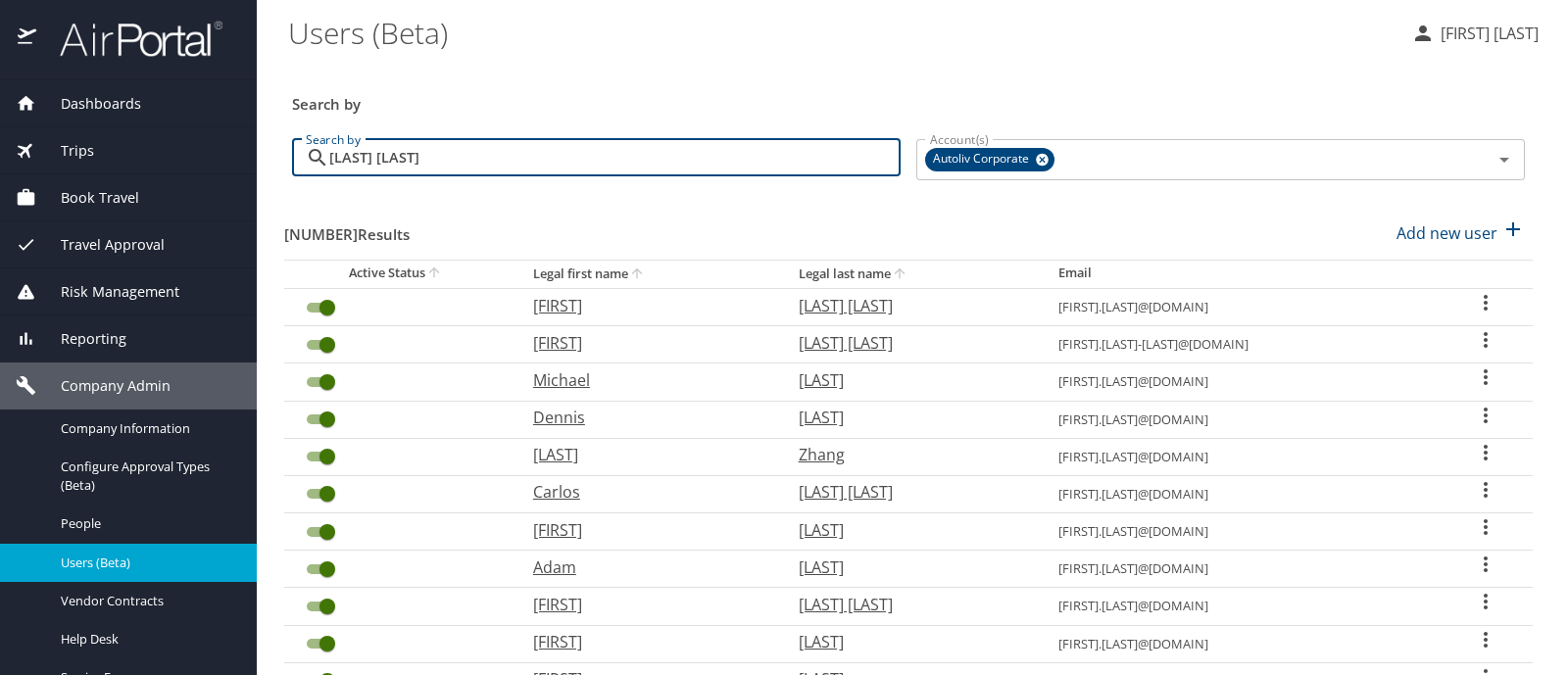 type on "[LAST] [LAST]" 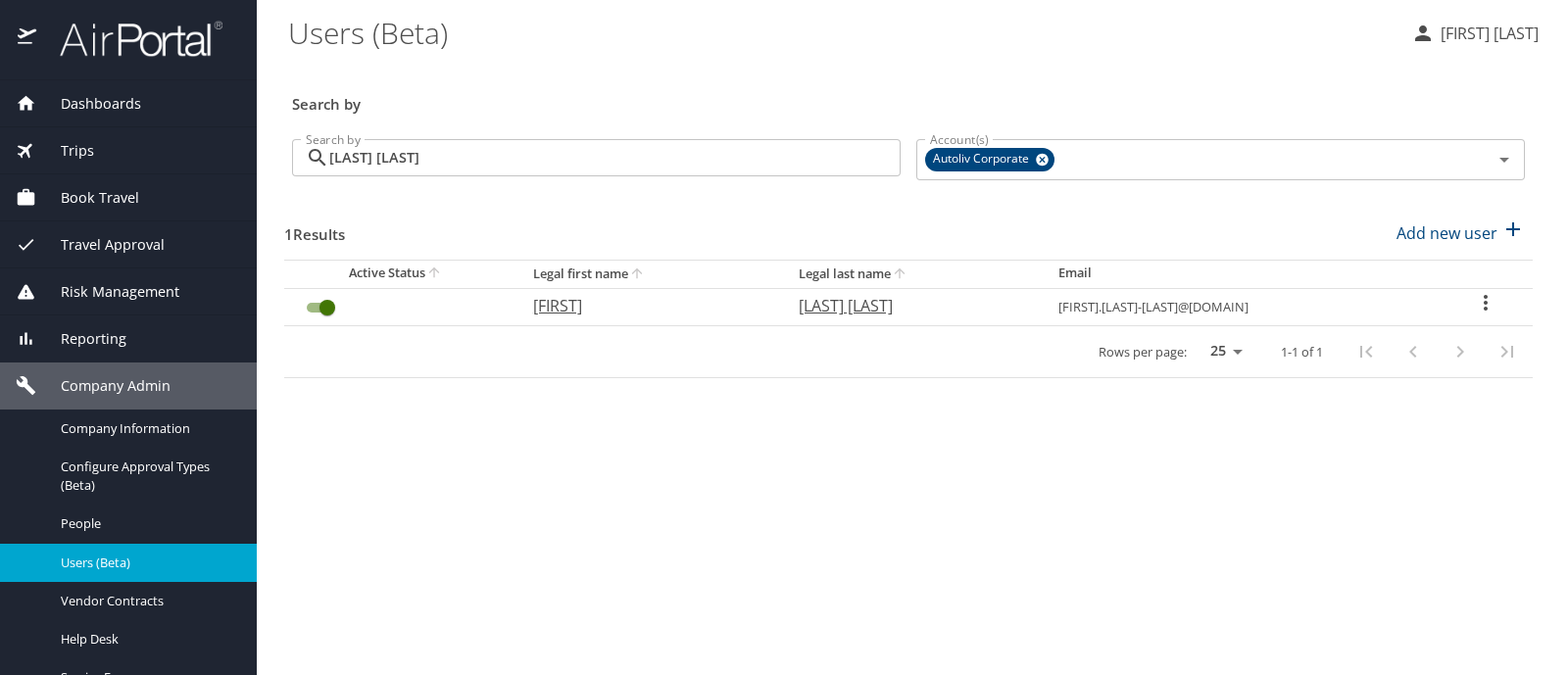 click 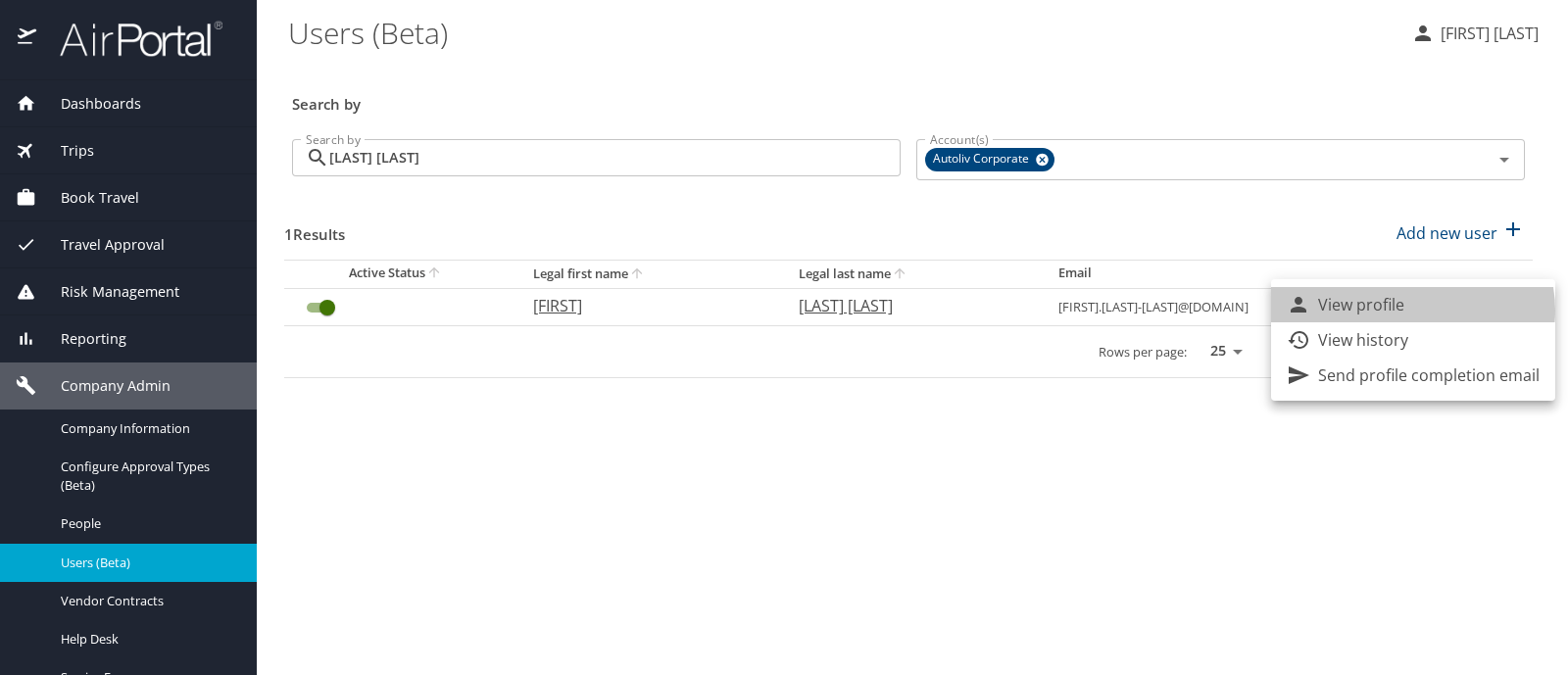 click on "View profile" at bounding box center [1413, 305] 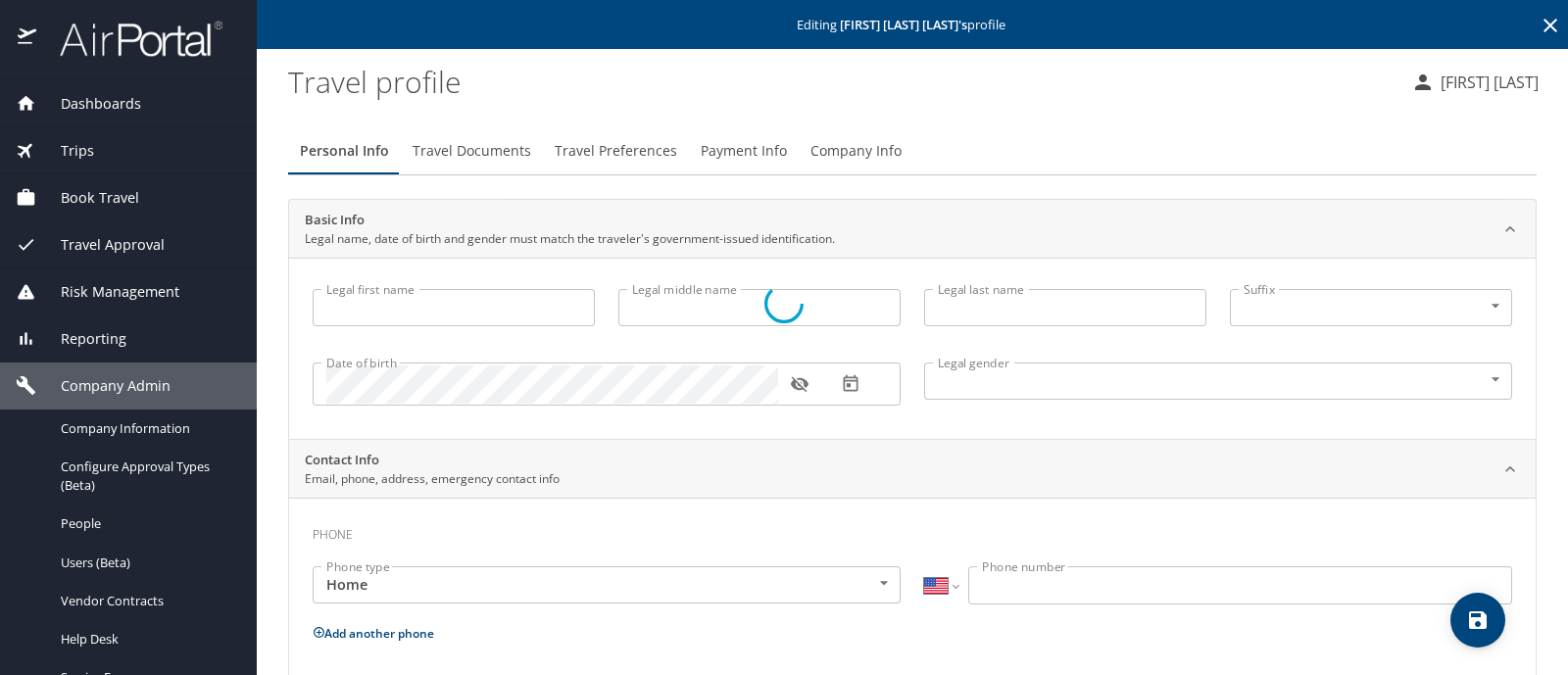 type on "[FIRST]" 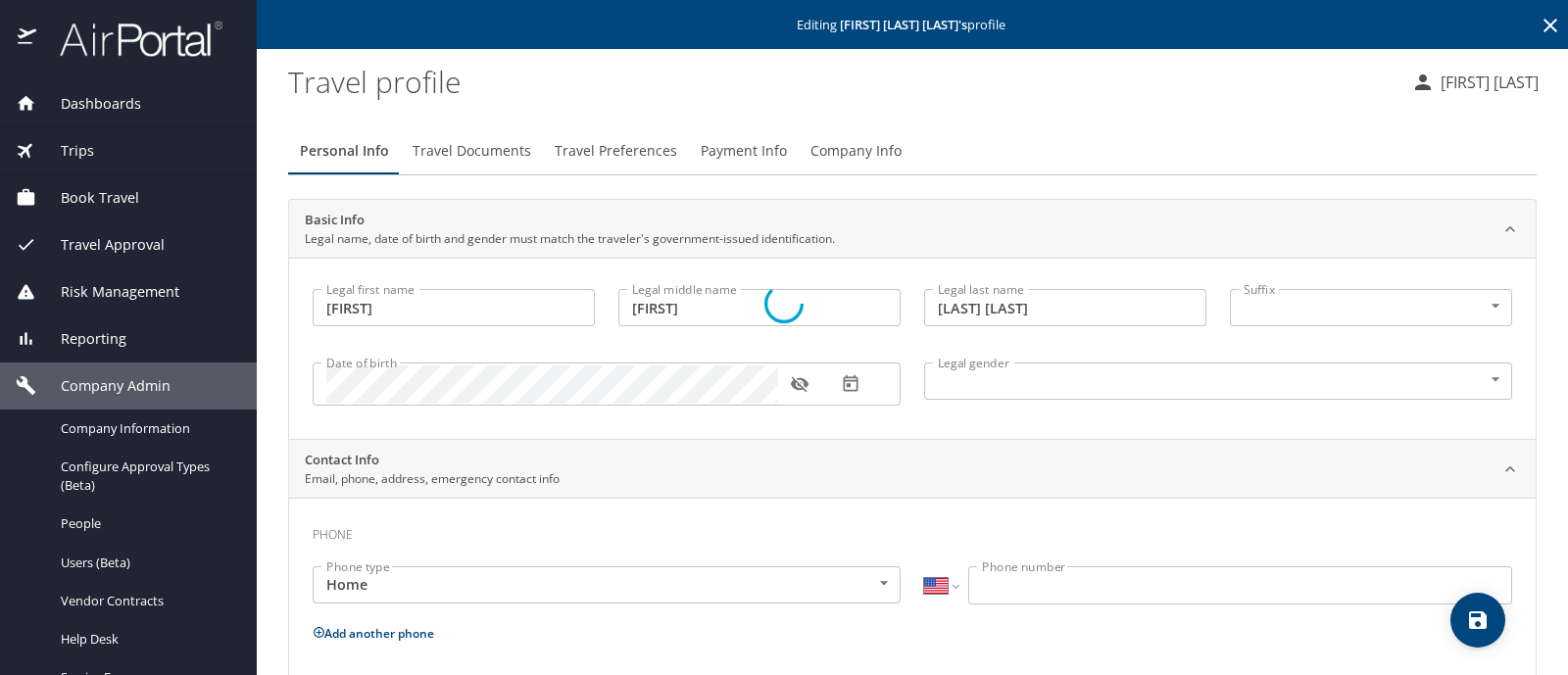 select on "MX" 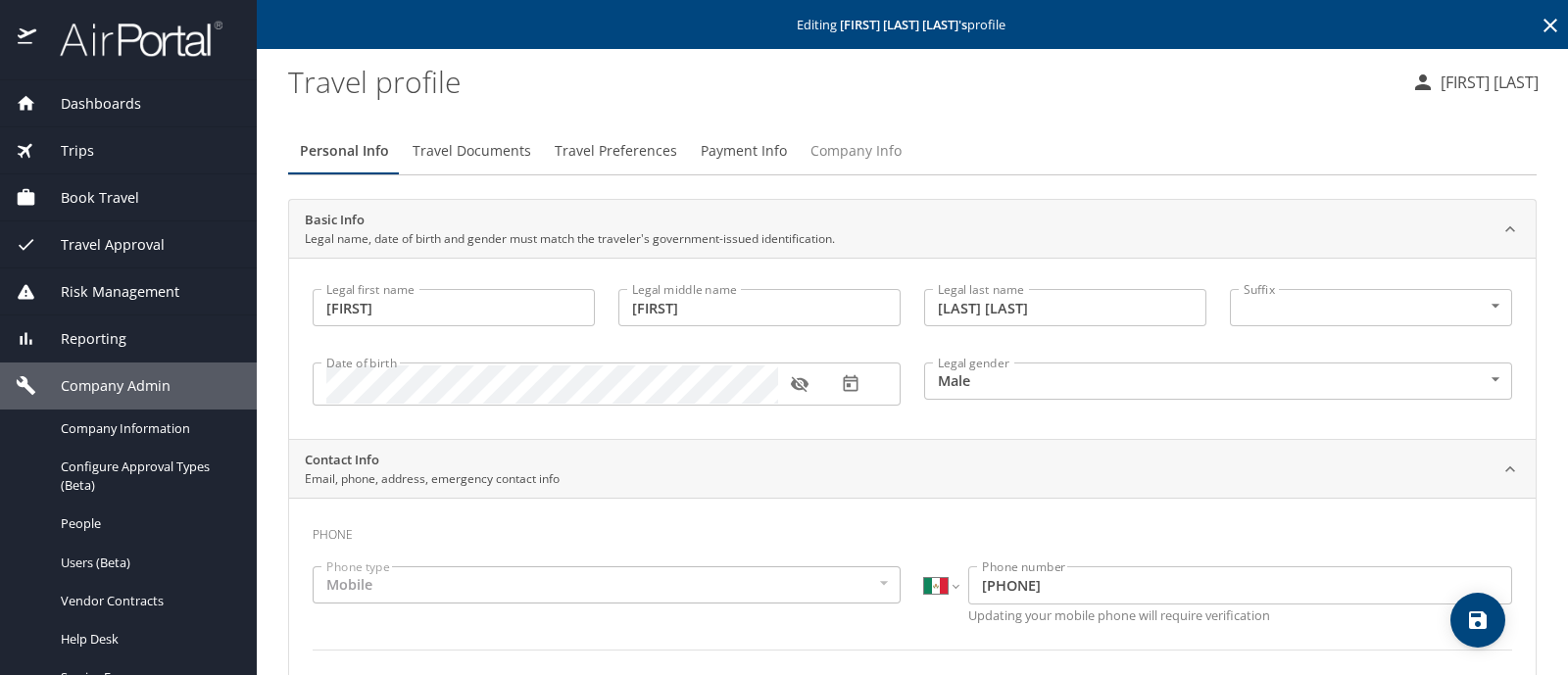 click on "Company Info" at bounding box center [856, 151] 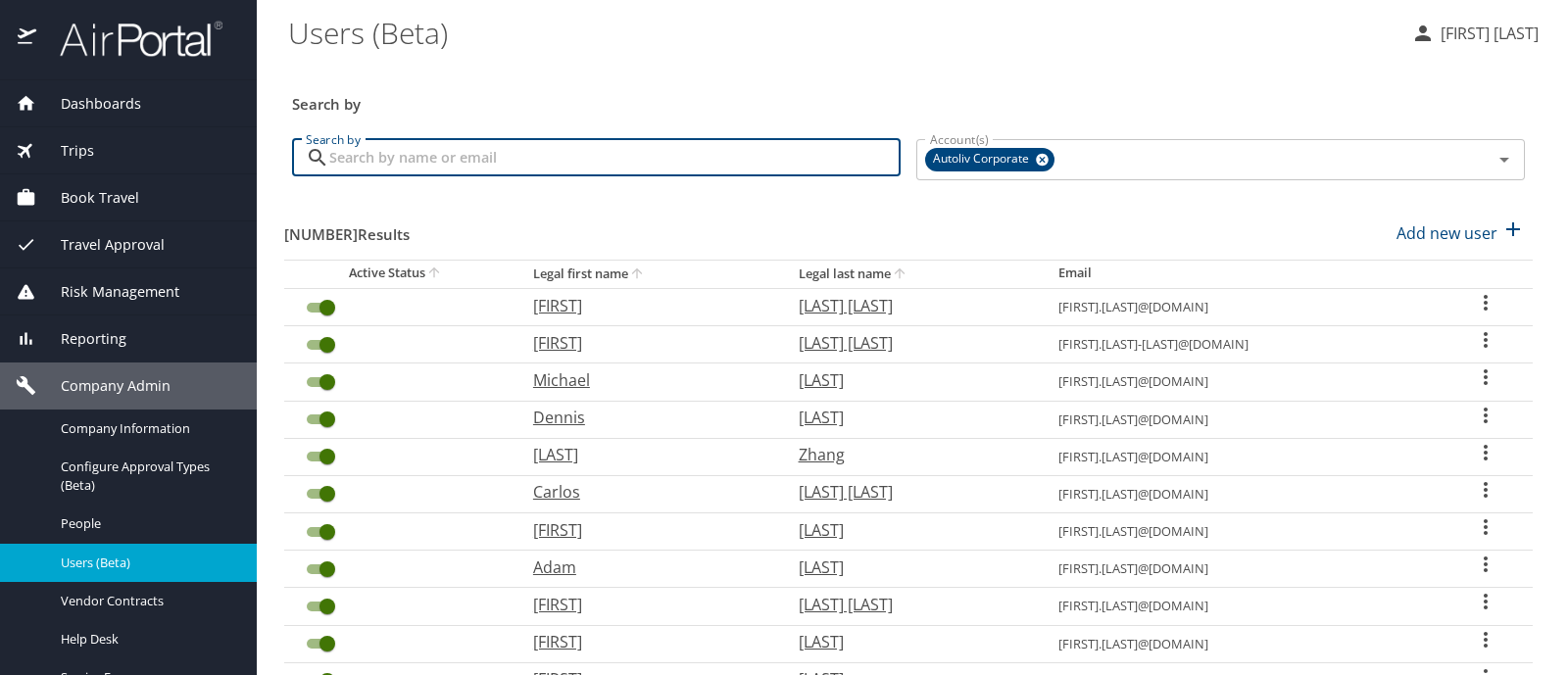 click on "Search by" at bounding box center [614, 158] 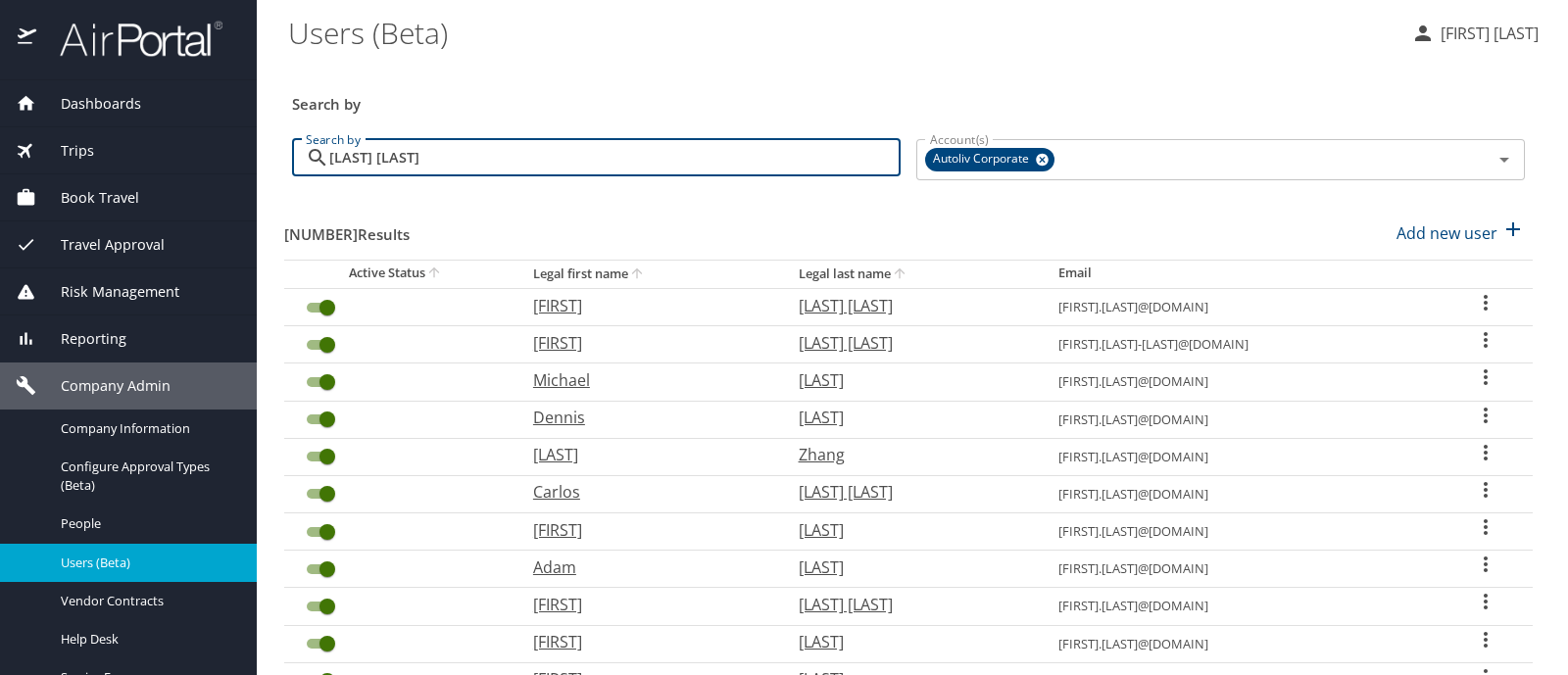 type on "[LAST] [LAST]" 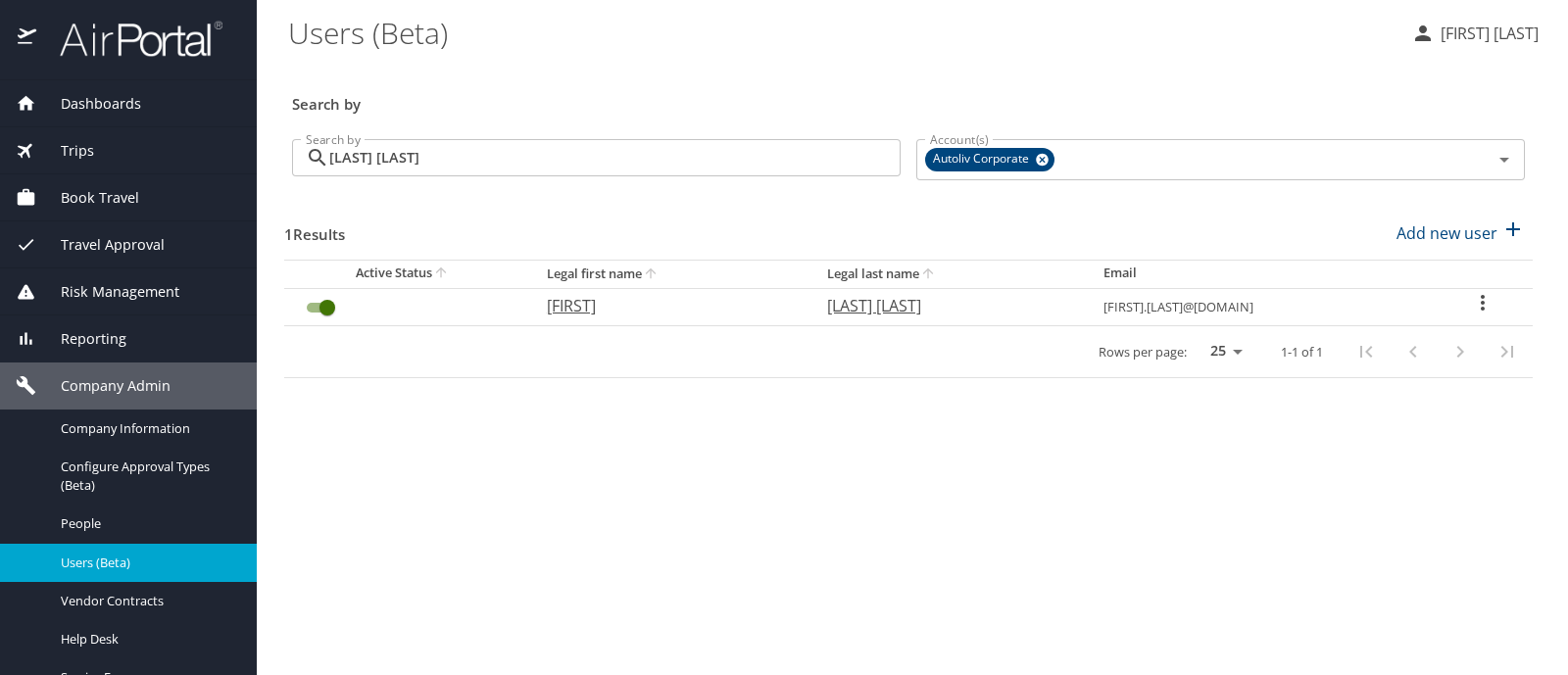 click 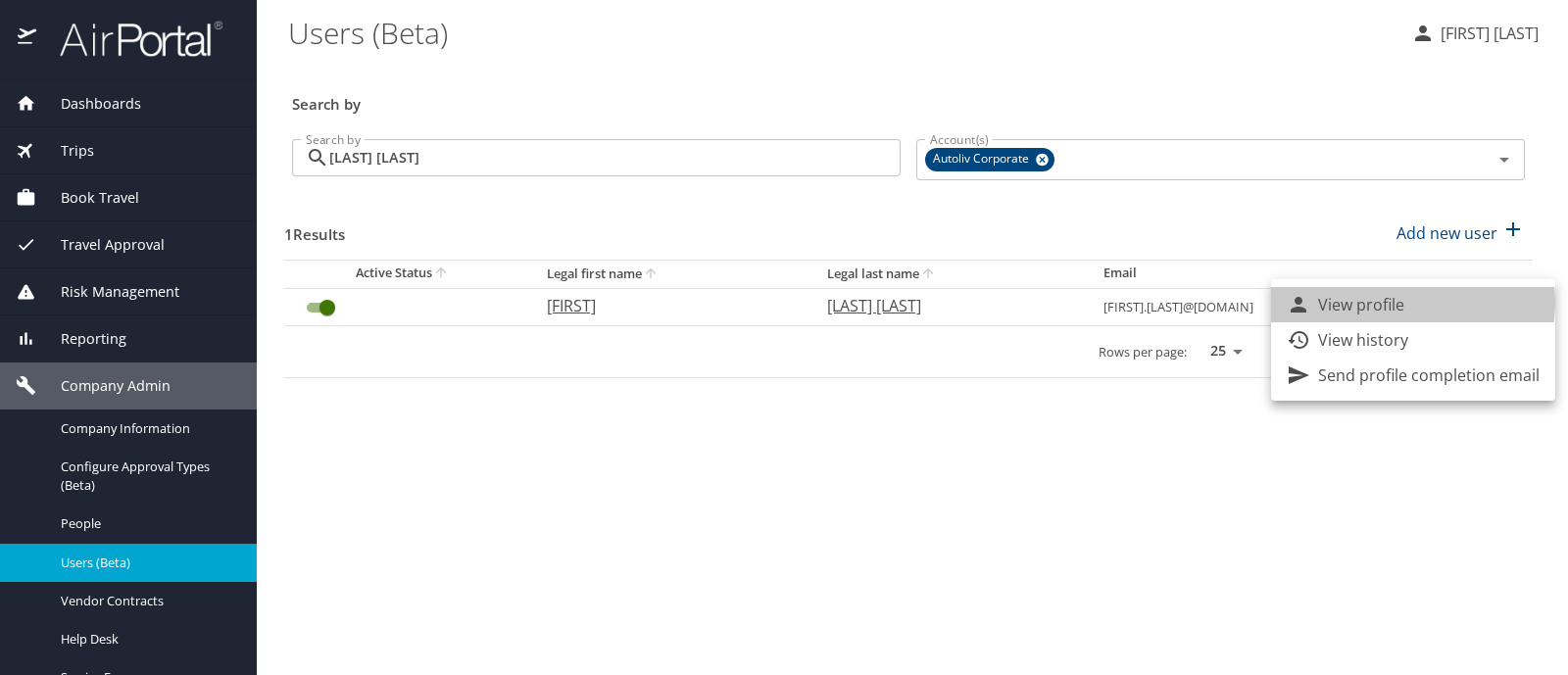 click on "View profile" at bounding box center [1361, 305] 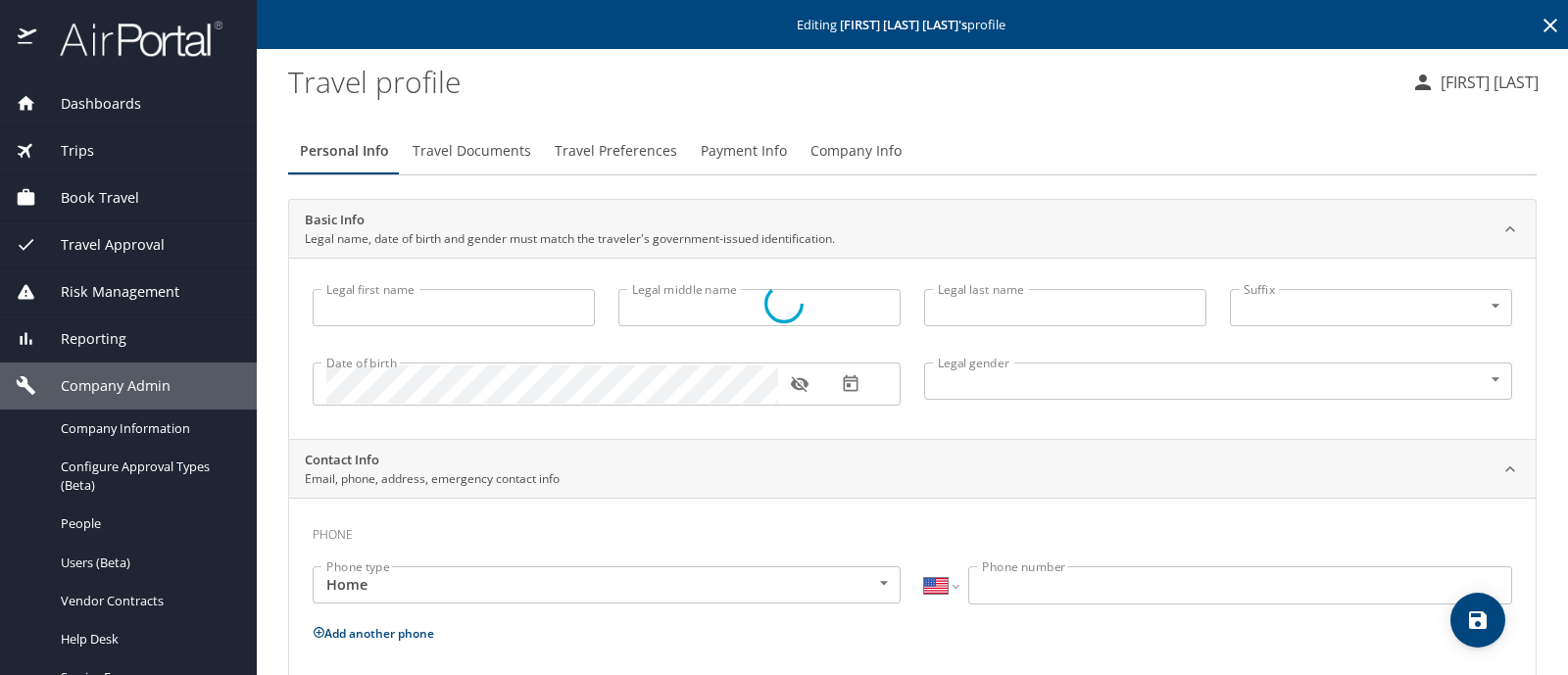 type on "[FIRST]" 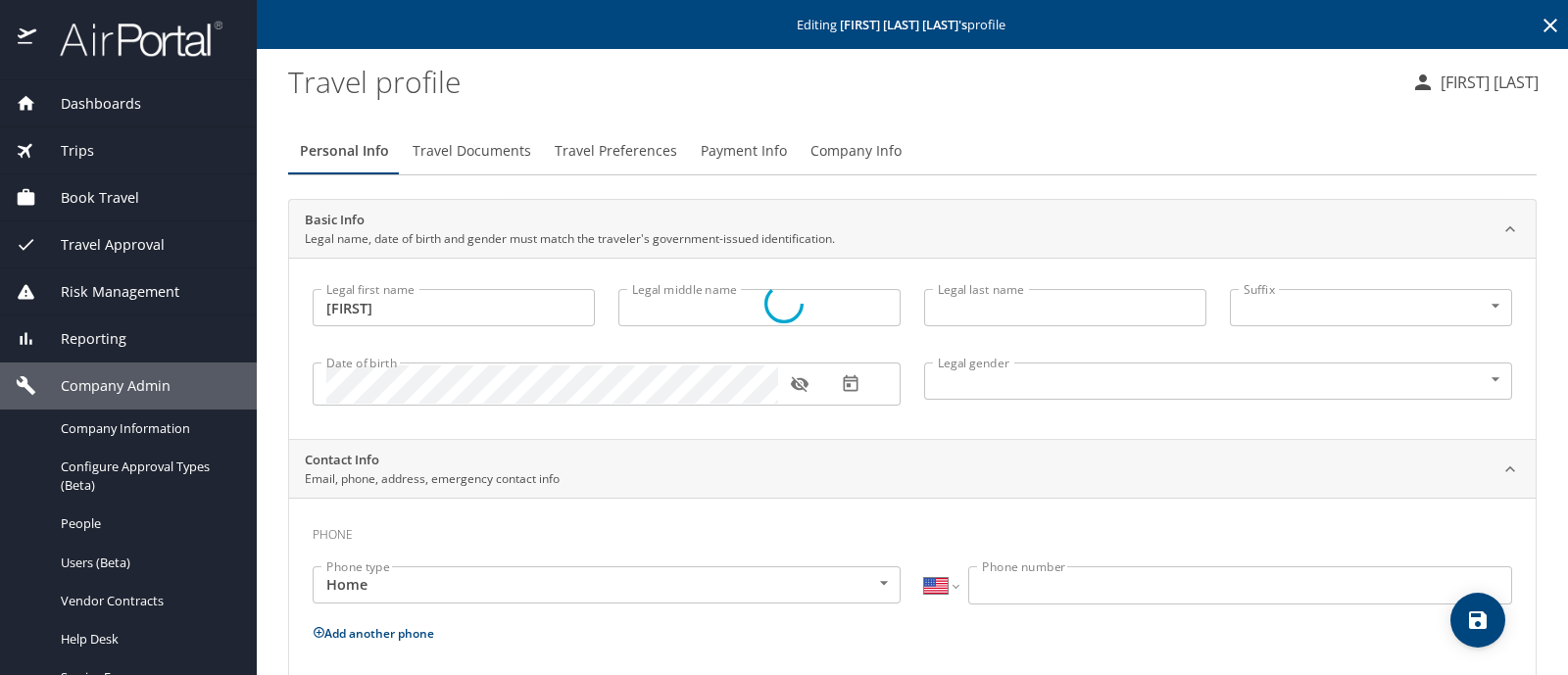 type on "Daniel" 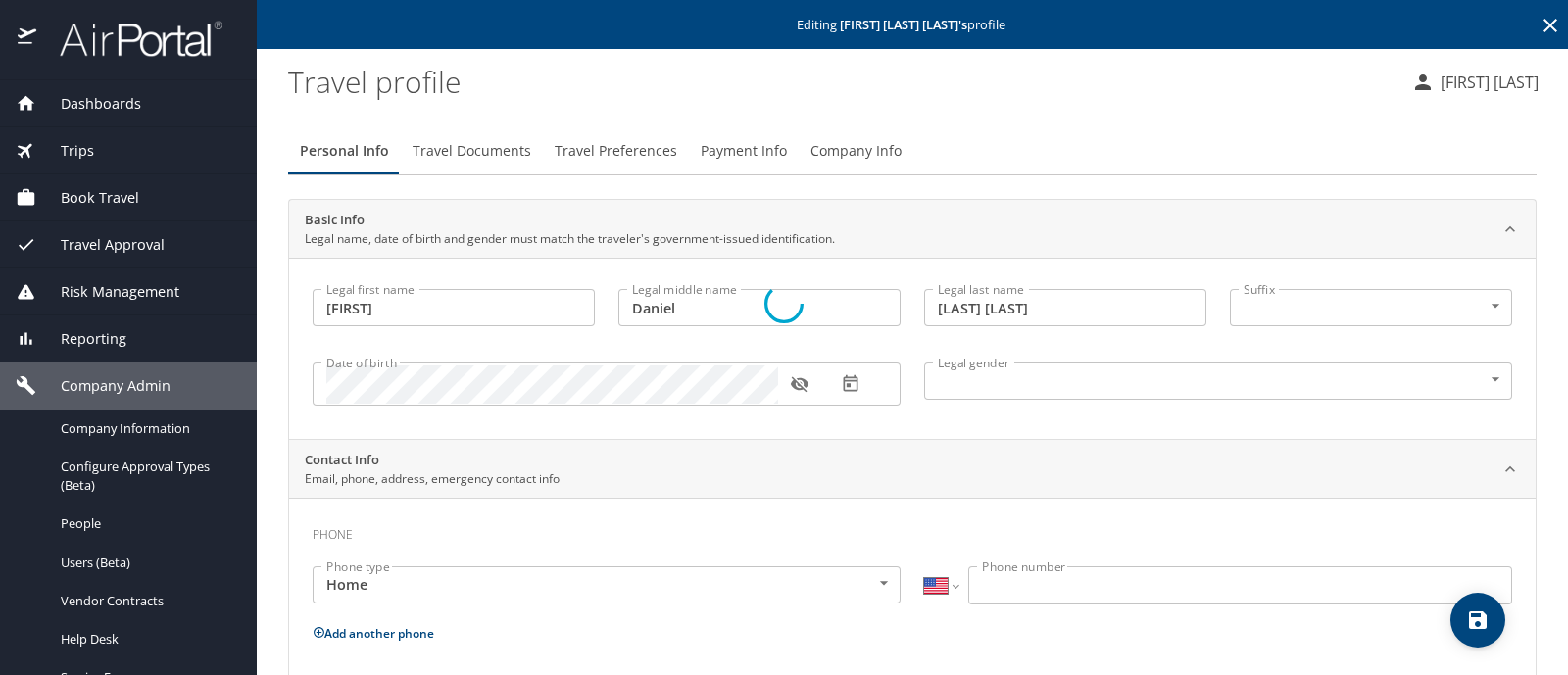 select on "MX" 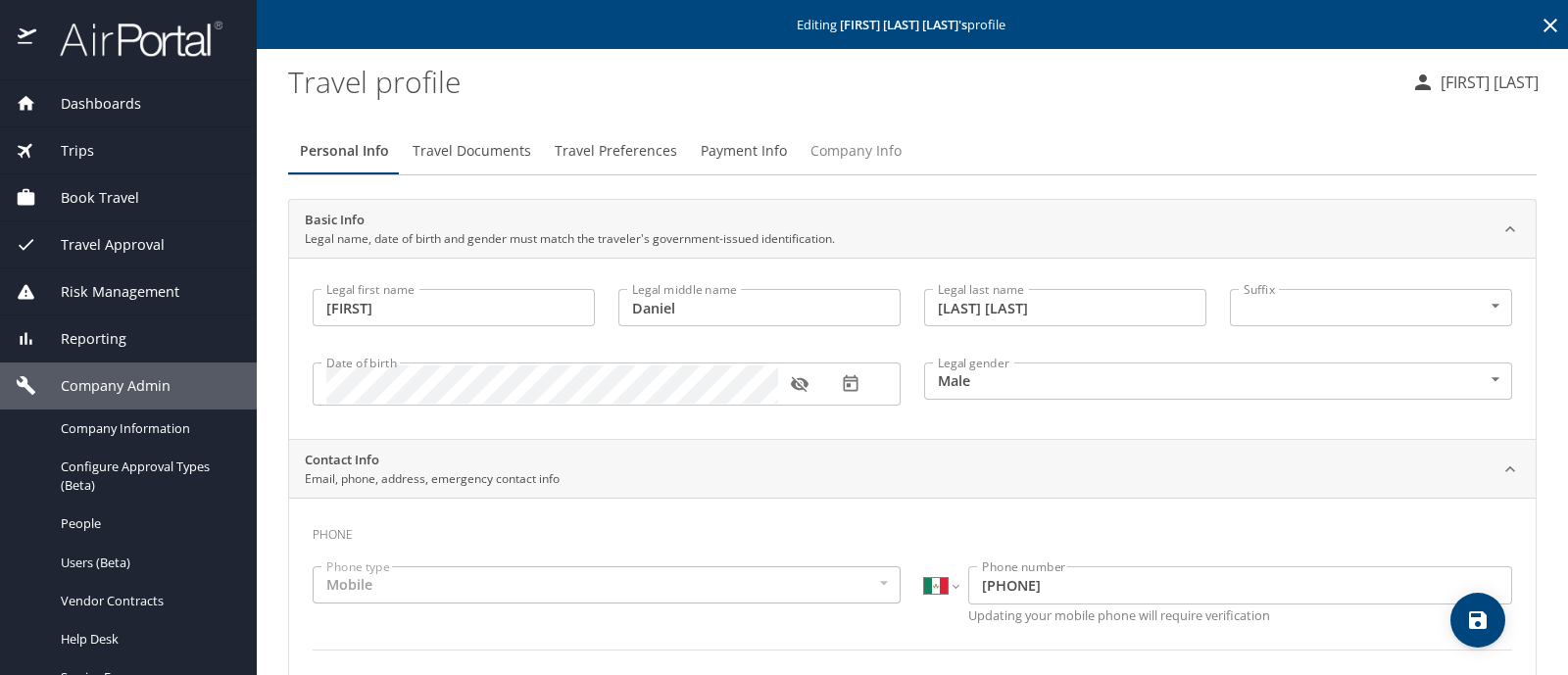 click on "Company Info" at bounding box center (856, 151) 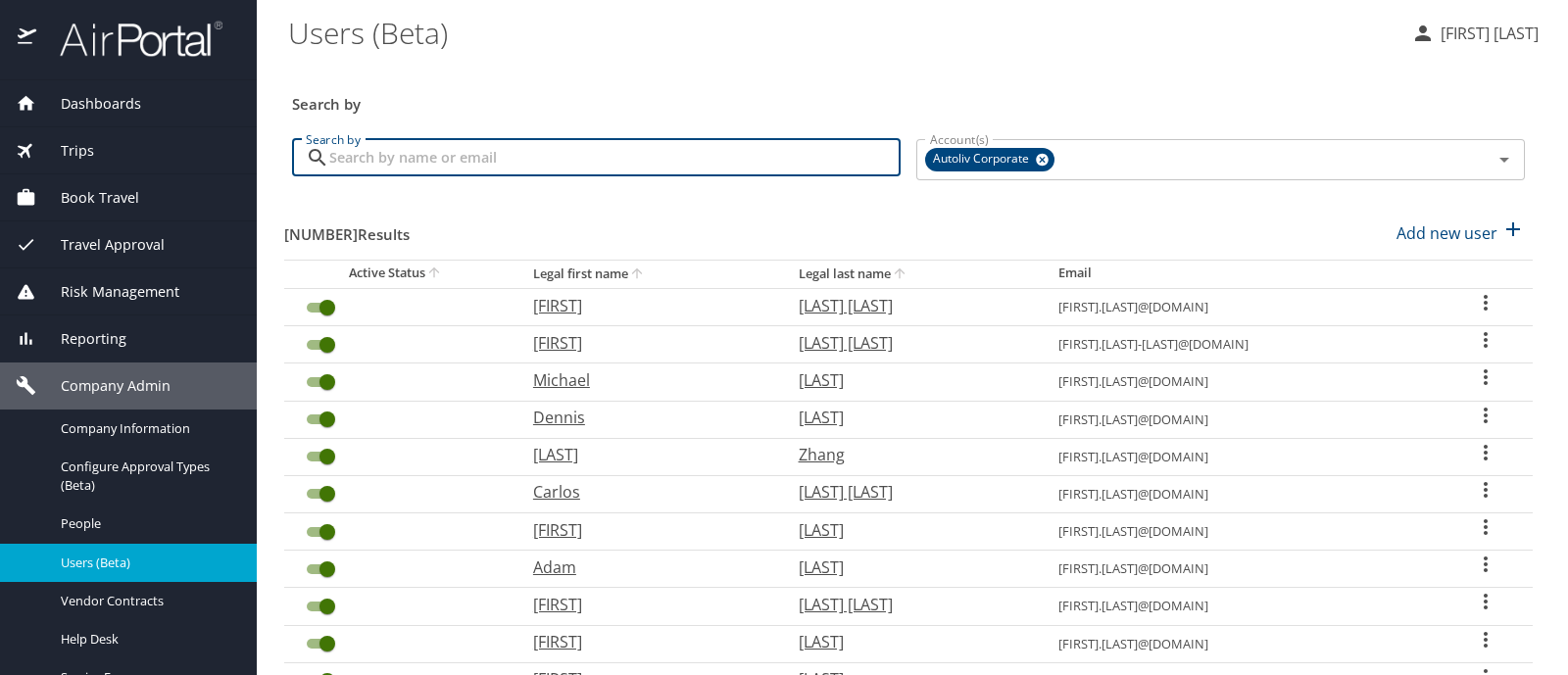 click on "Search by" at bounding box center (614, 158) 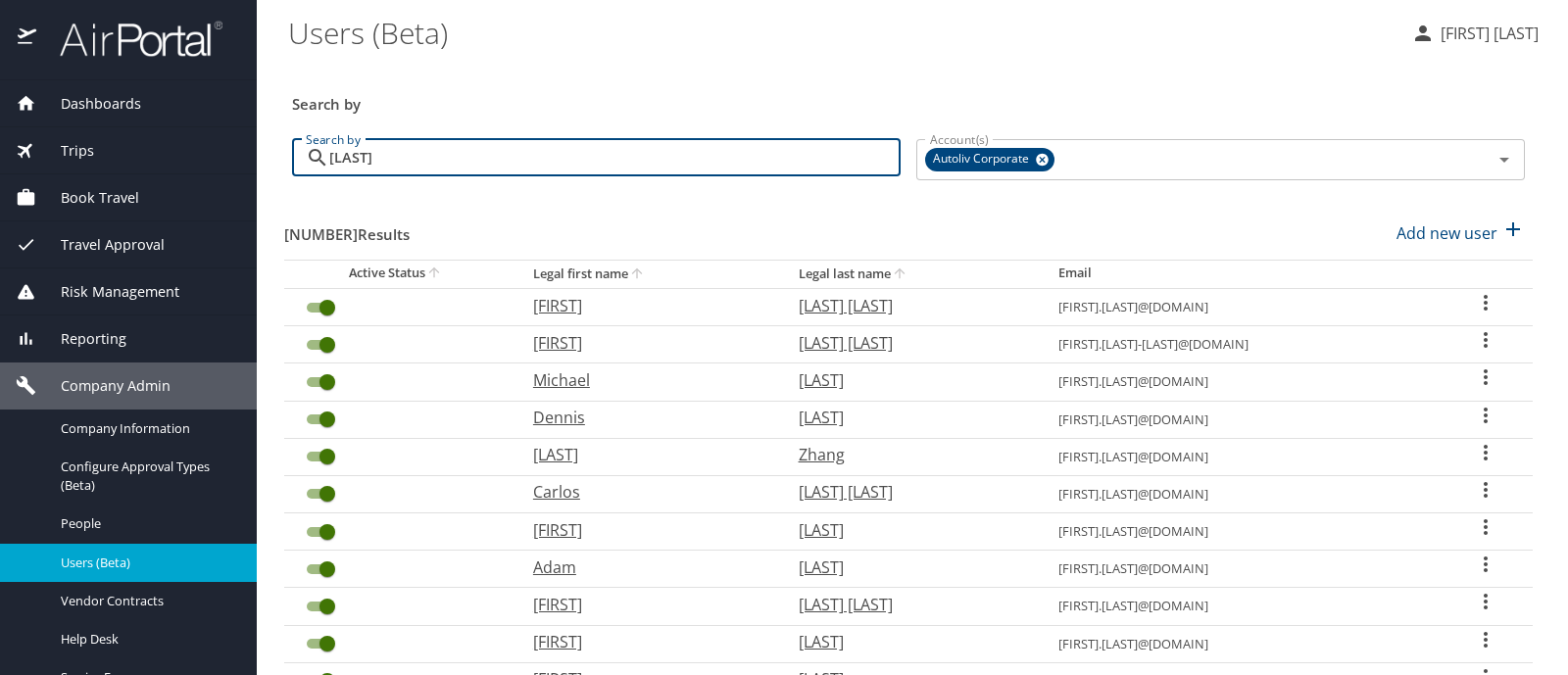 type on "[LAST]" 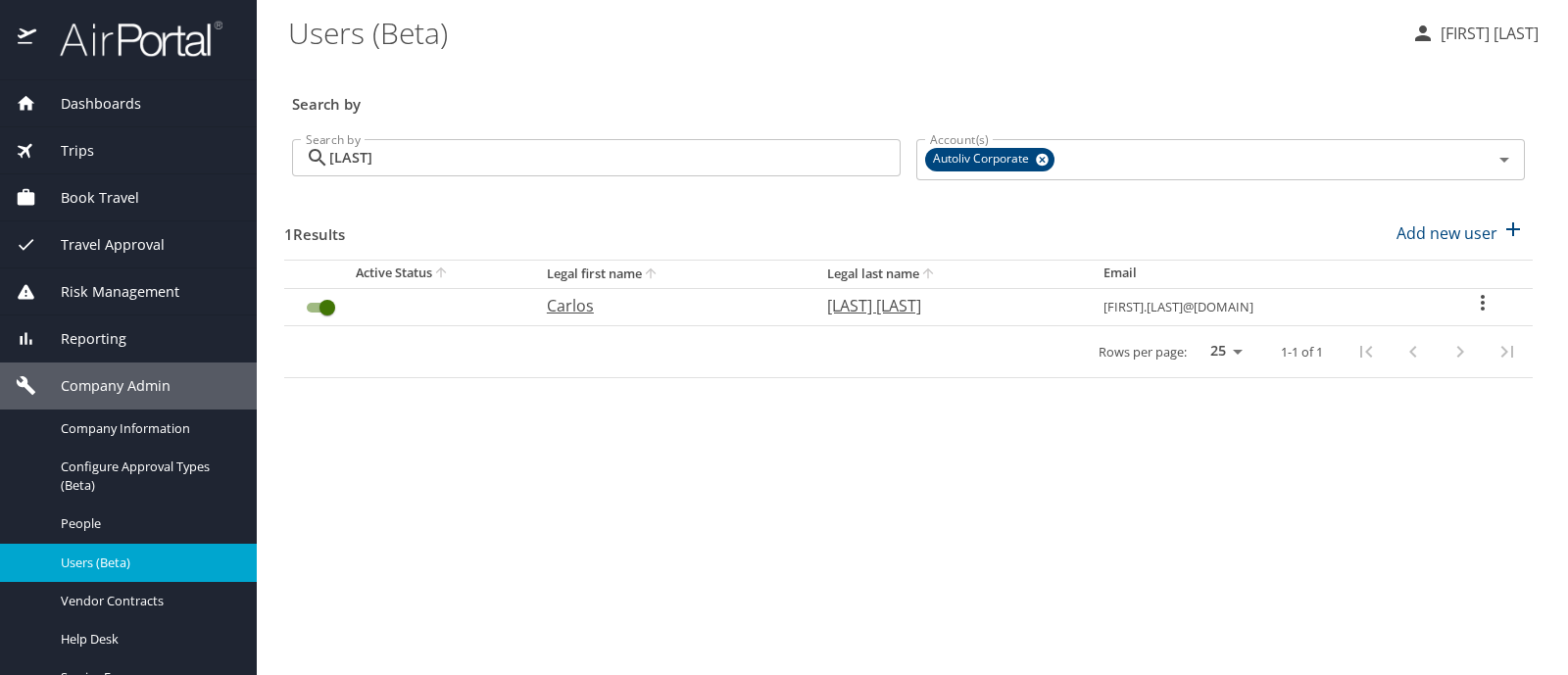 click 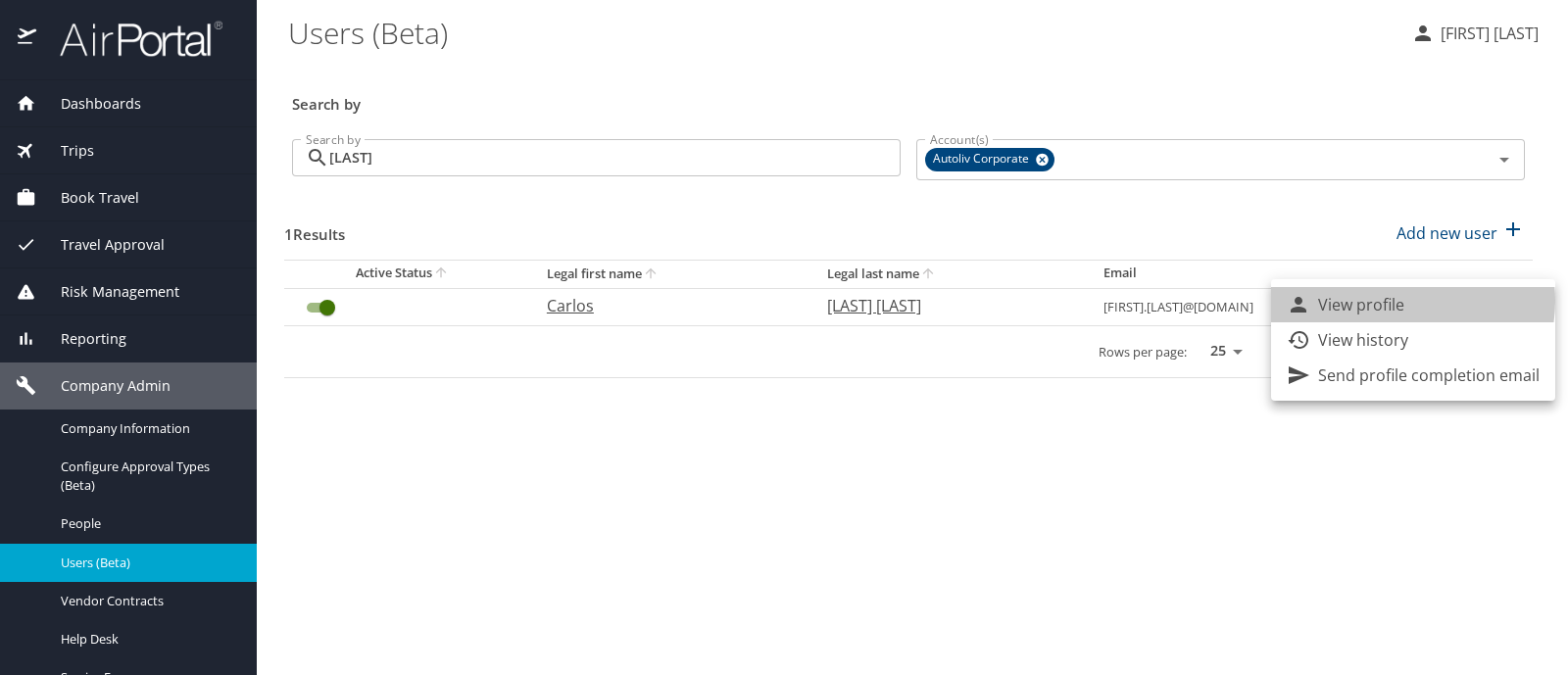 click on "View profile" at bounding box center [1361, 305] 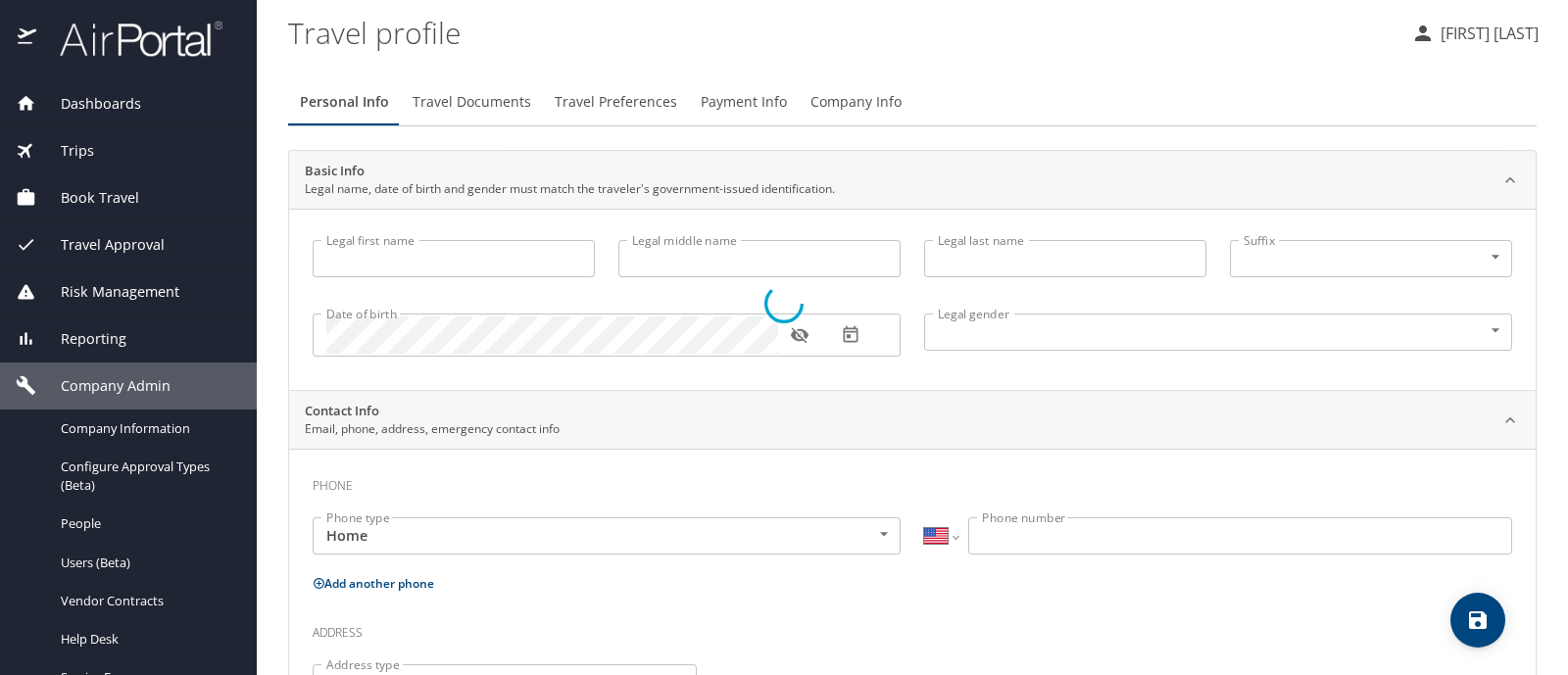 type on "Carlos" 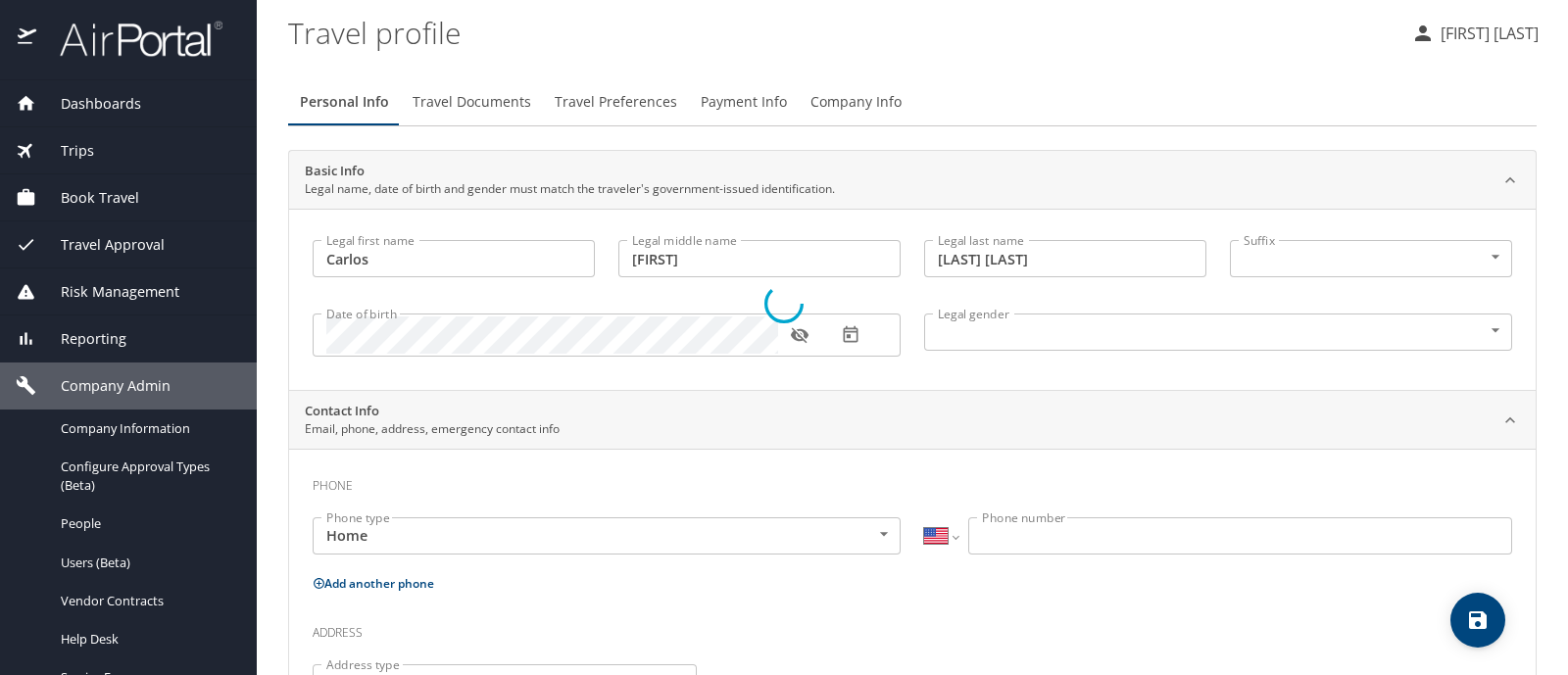 select on "MX" 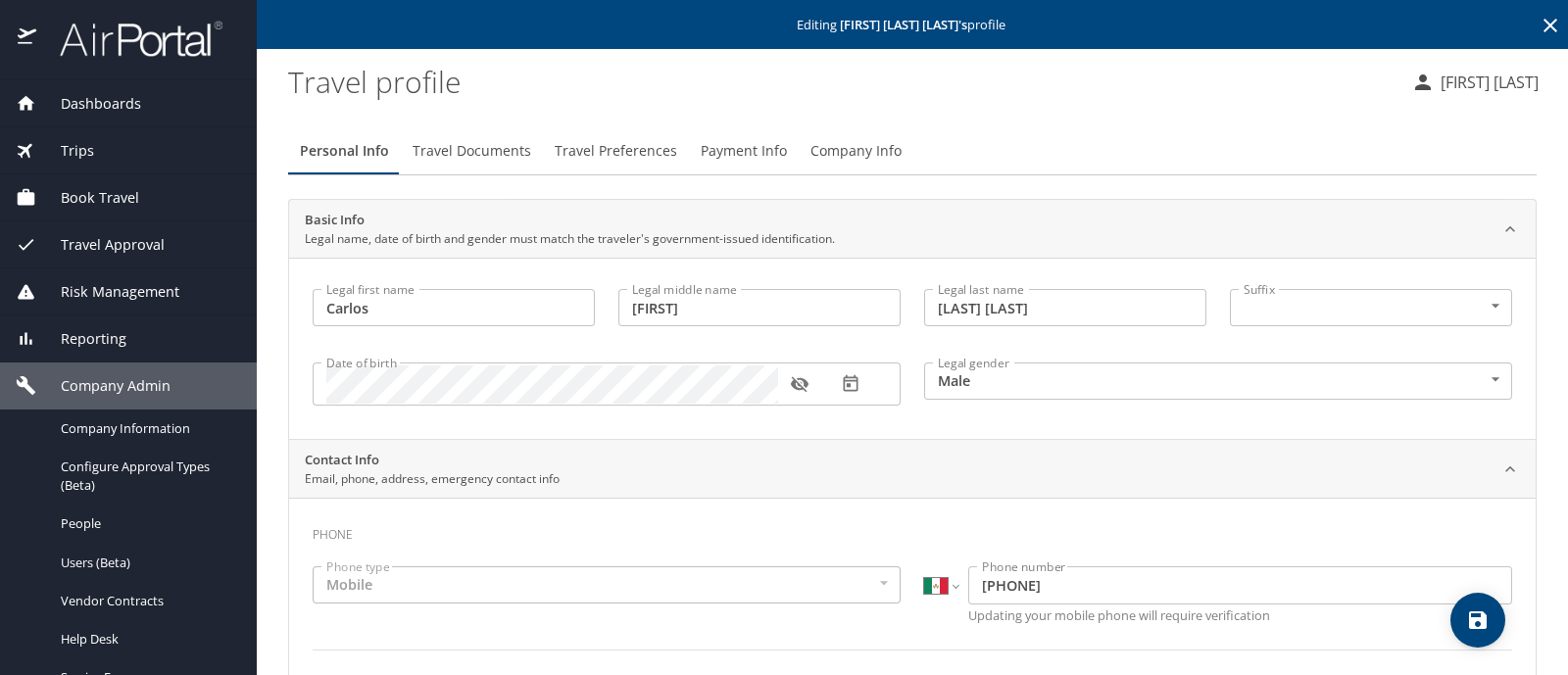 click on "Company Info" at bounding box center (856, 151) 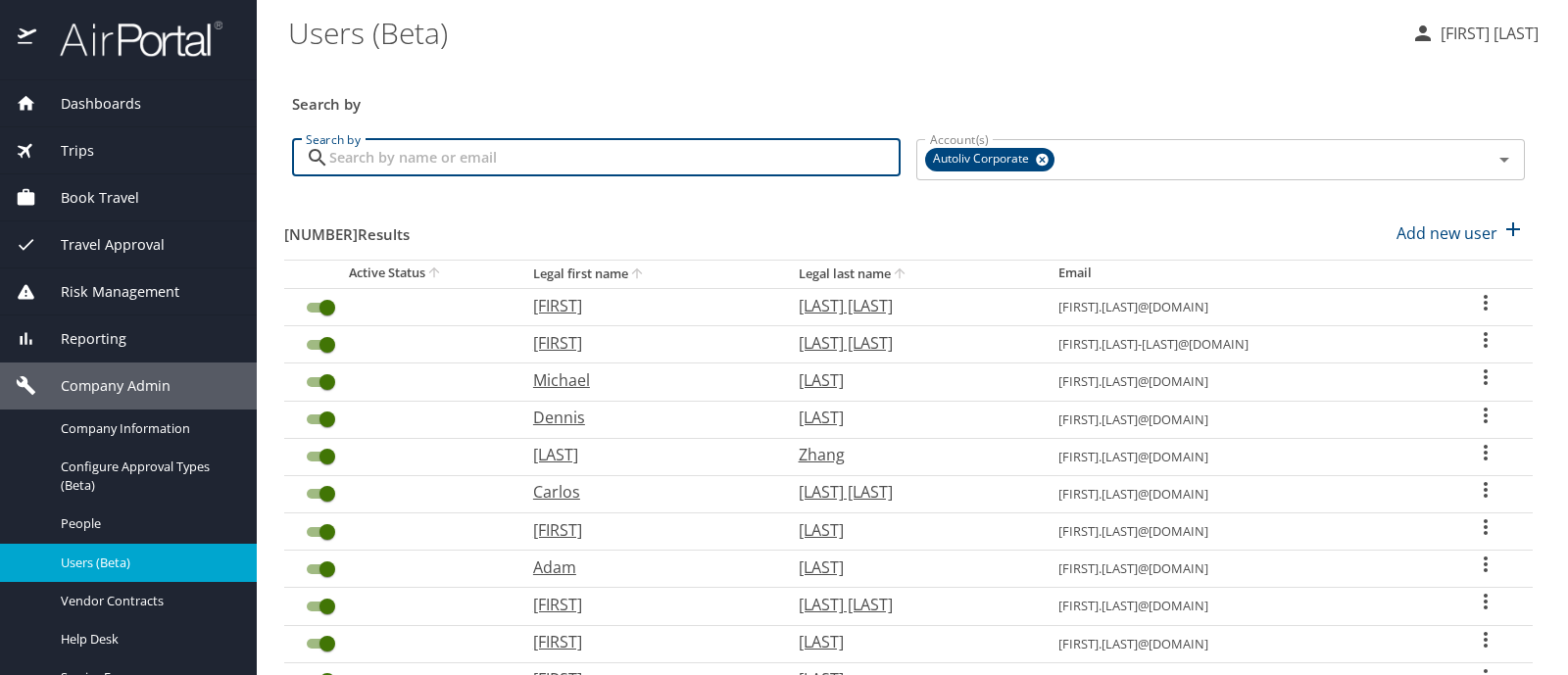 click on "Search by" at bounding box center [614, 158] 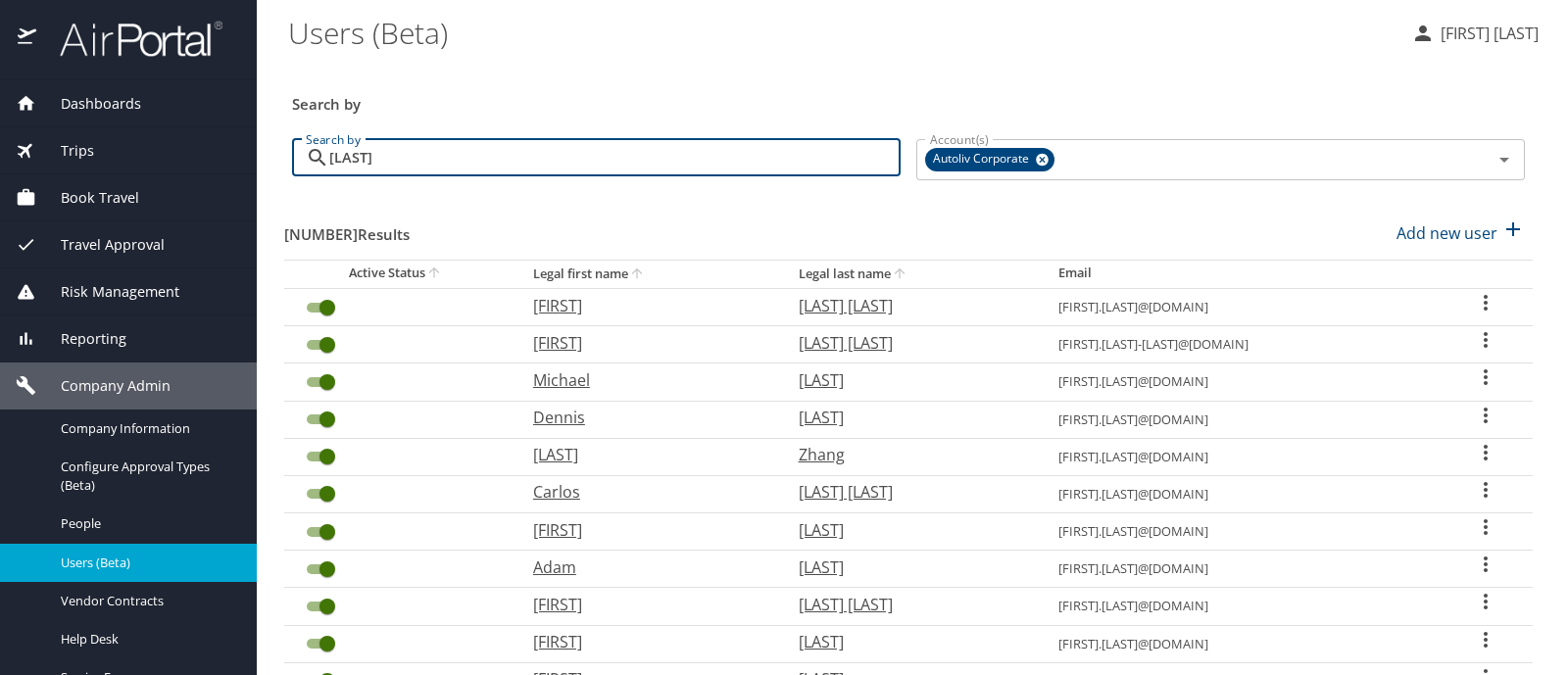 type on "[LAST]" 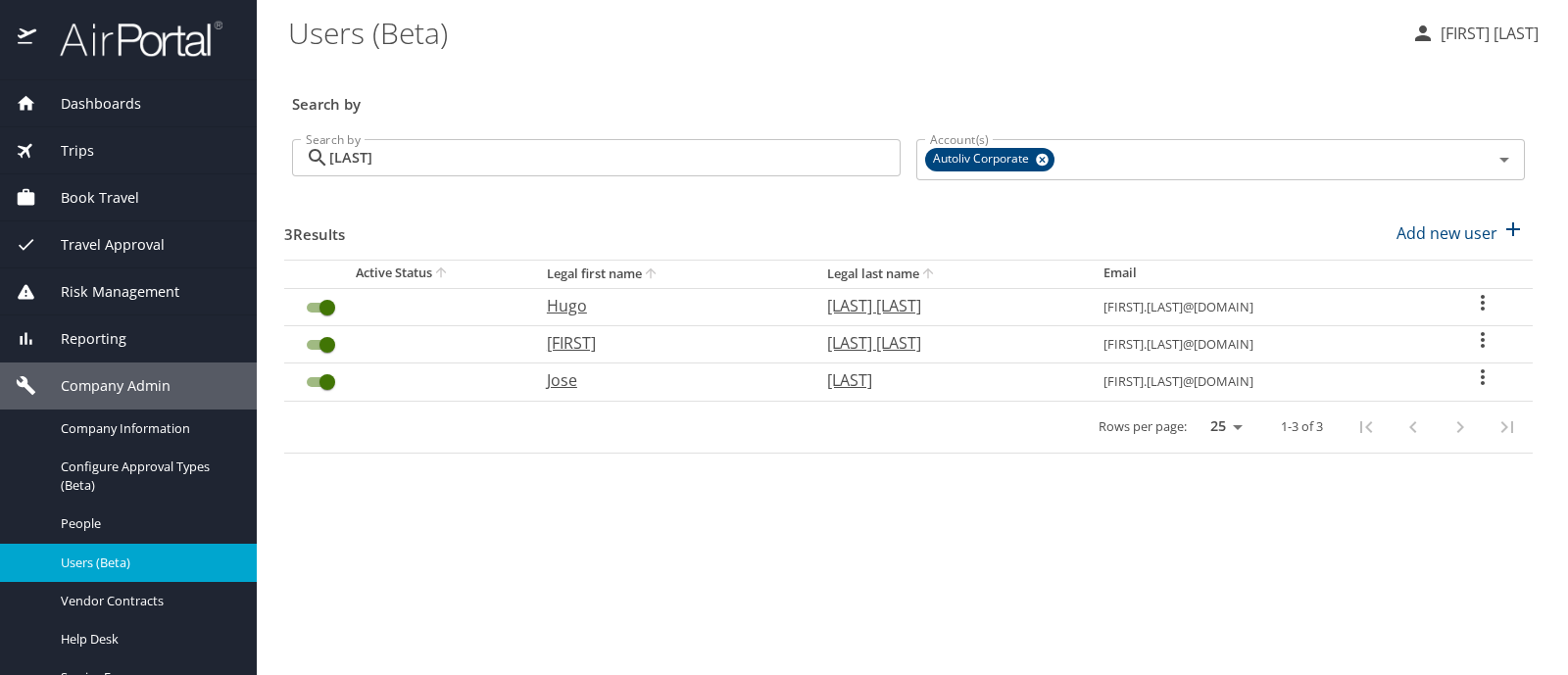 click 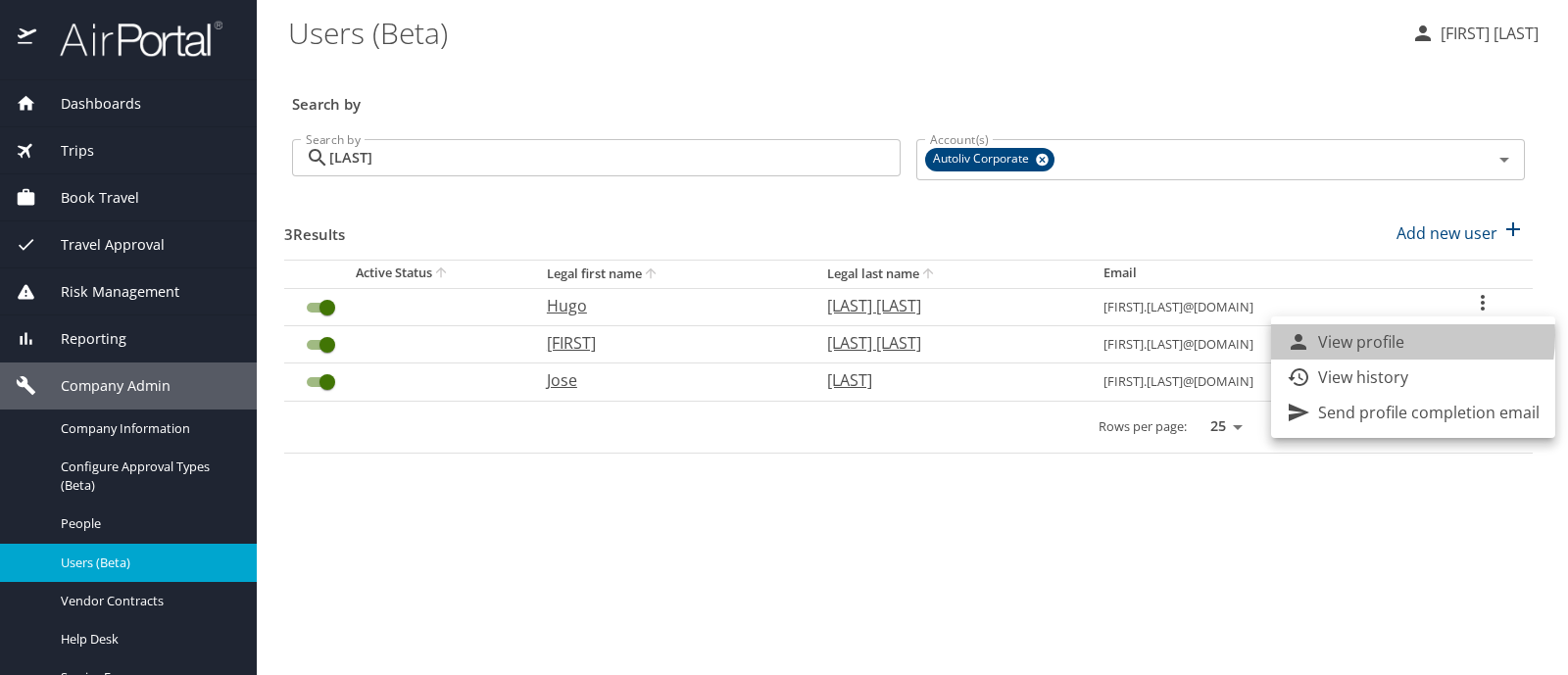 click on "View profile" at bounding box center (1361, 342) 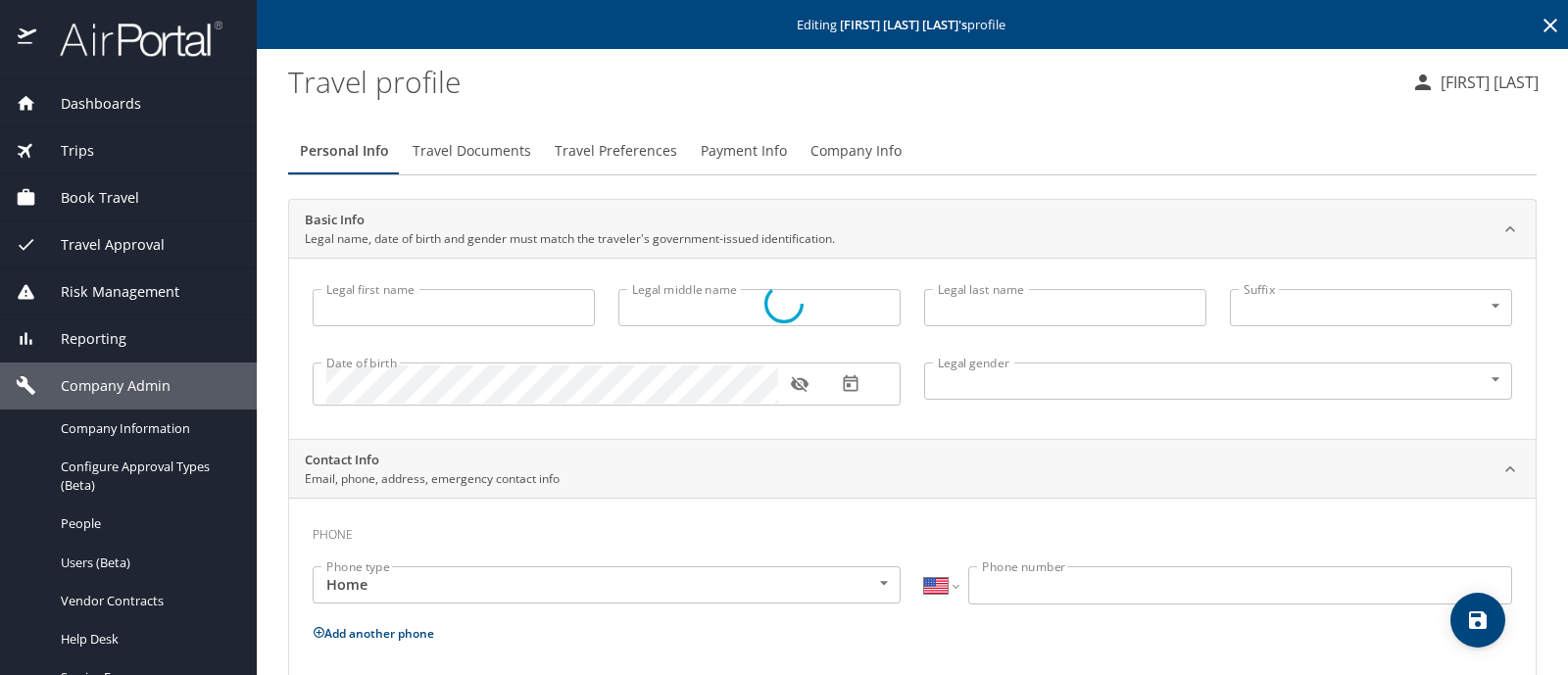 type on "[FIRST]" 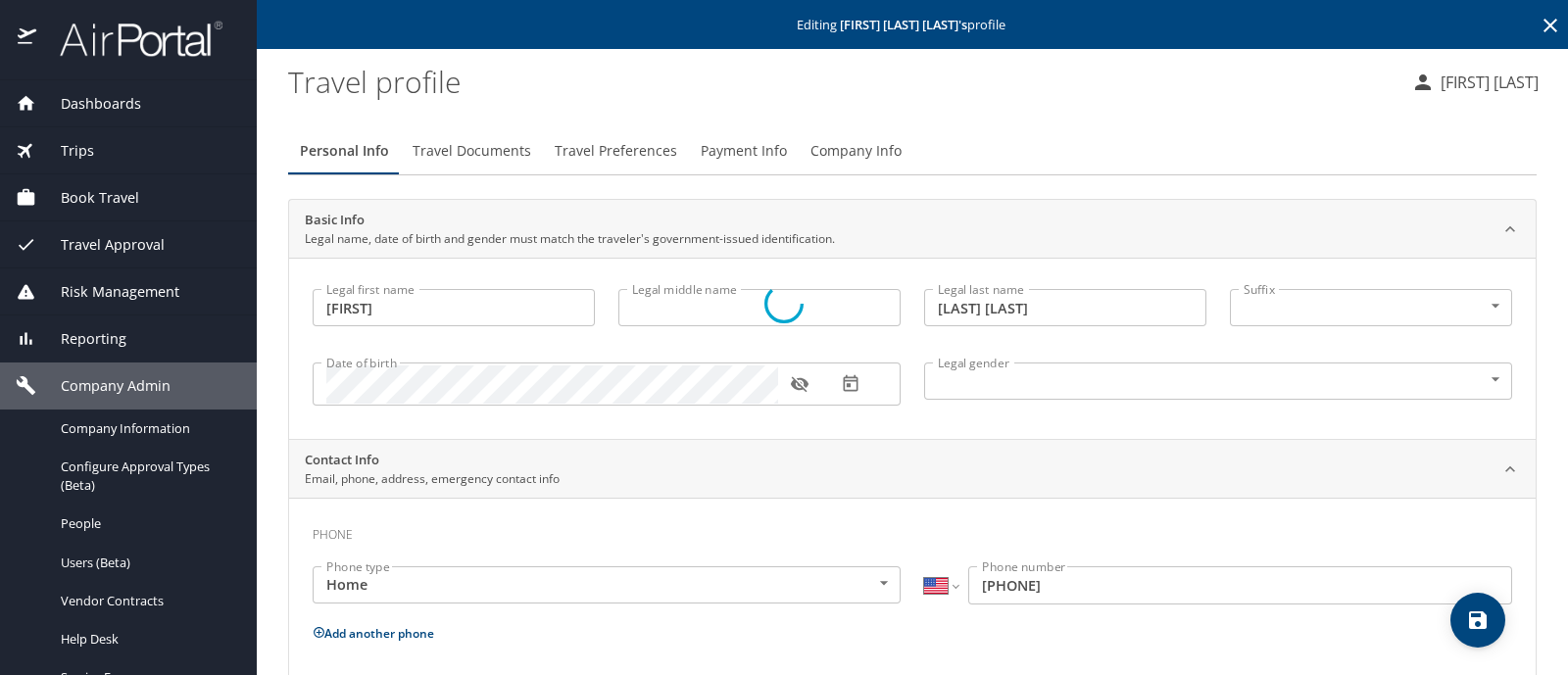 select on "MX" 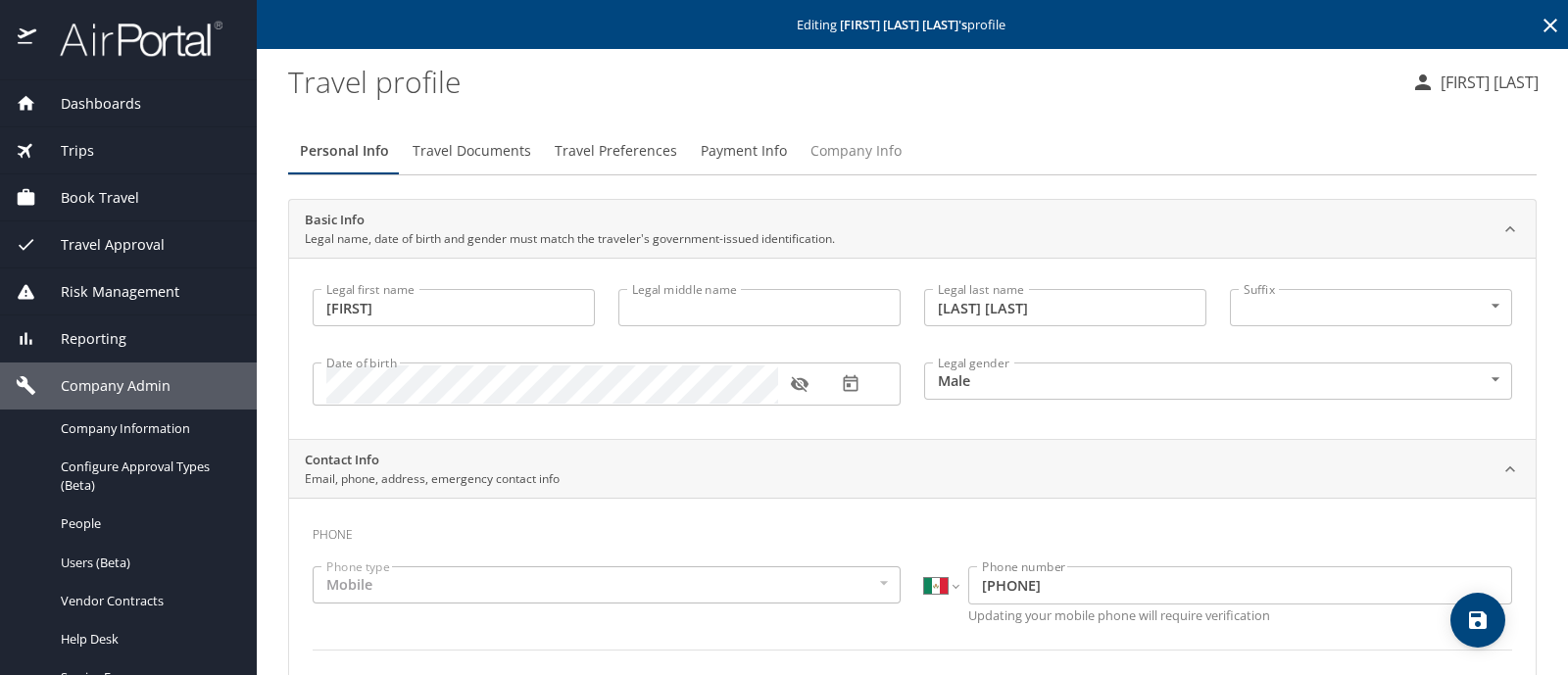 click on "Company Info" at bounding box center (856, 151) 